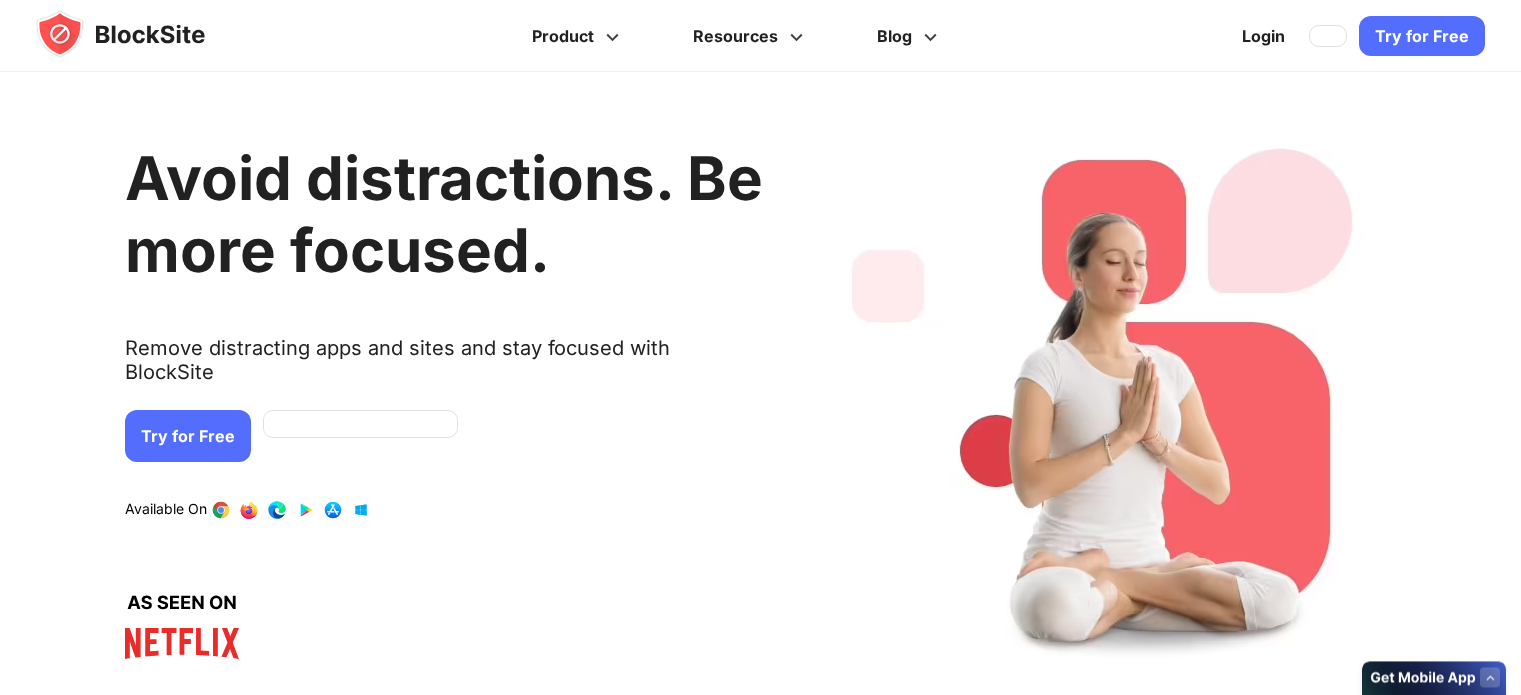 click on "Try for Free" at bounding box center [188, 436] 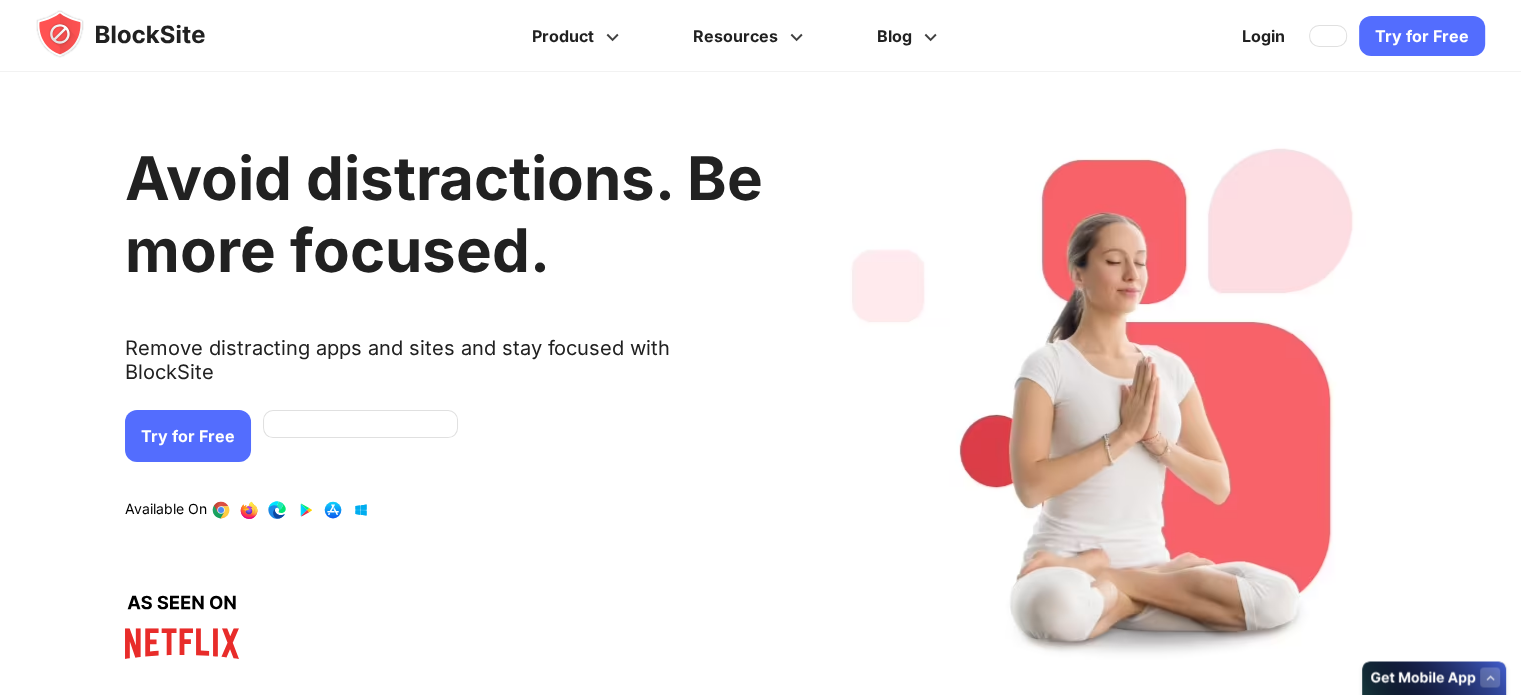 scroll, scrollTop: 0, scrollLeft: 0, axis: both 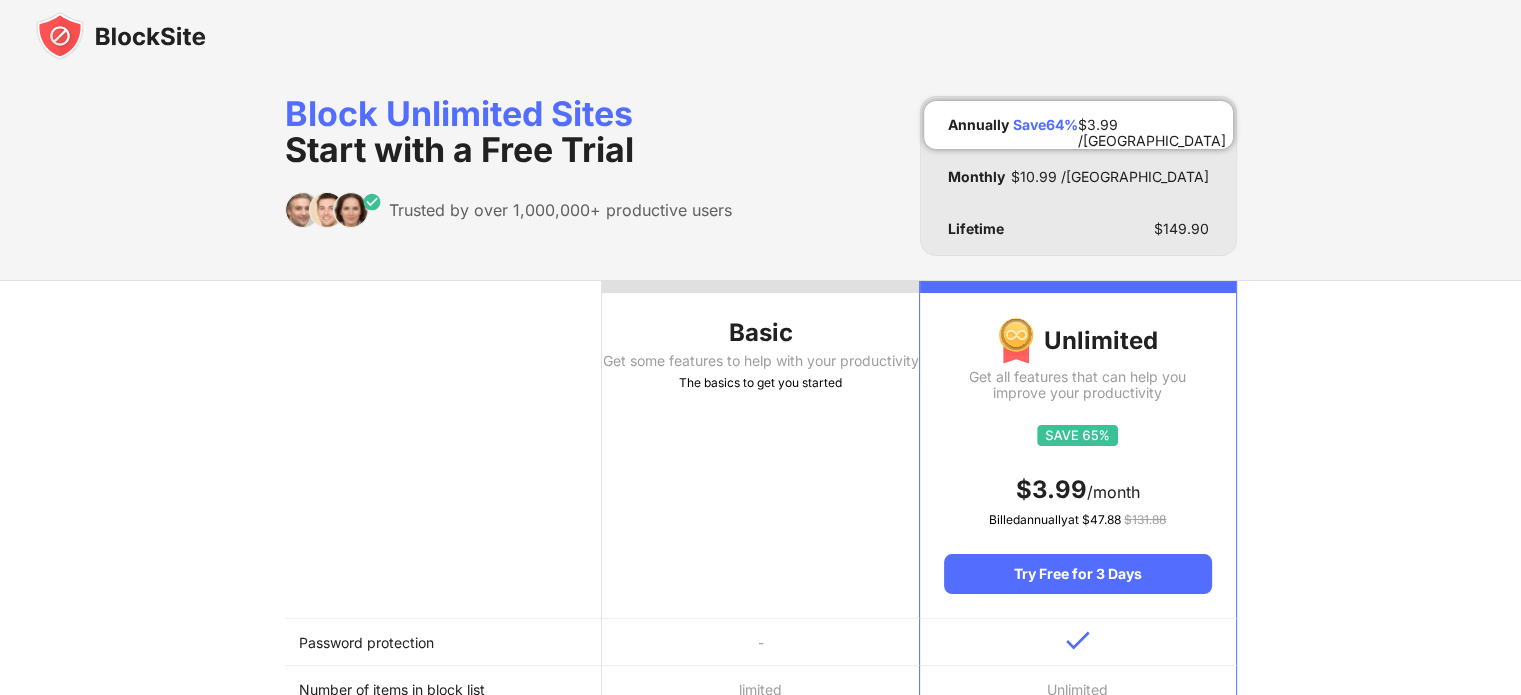 click on "Basic Get some features to help with your productivity The basics to get you started" at bounding box center [760, 450] 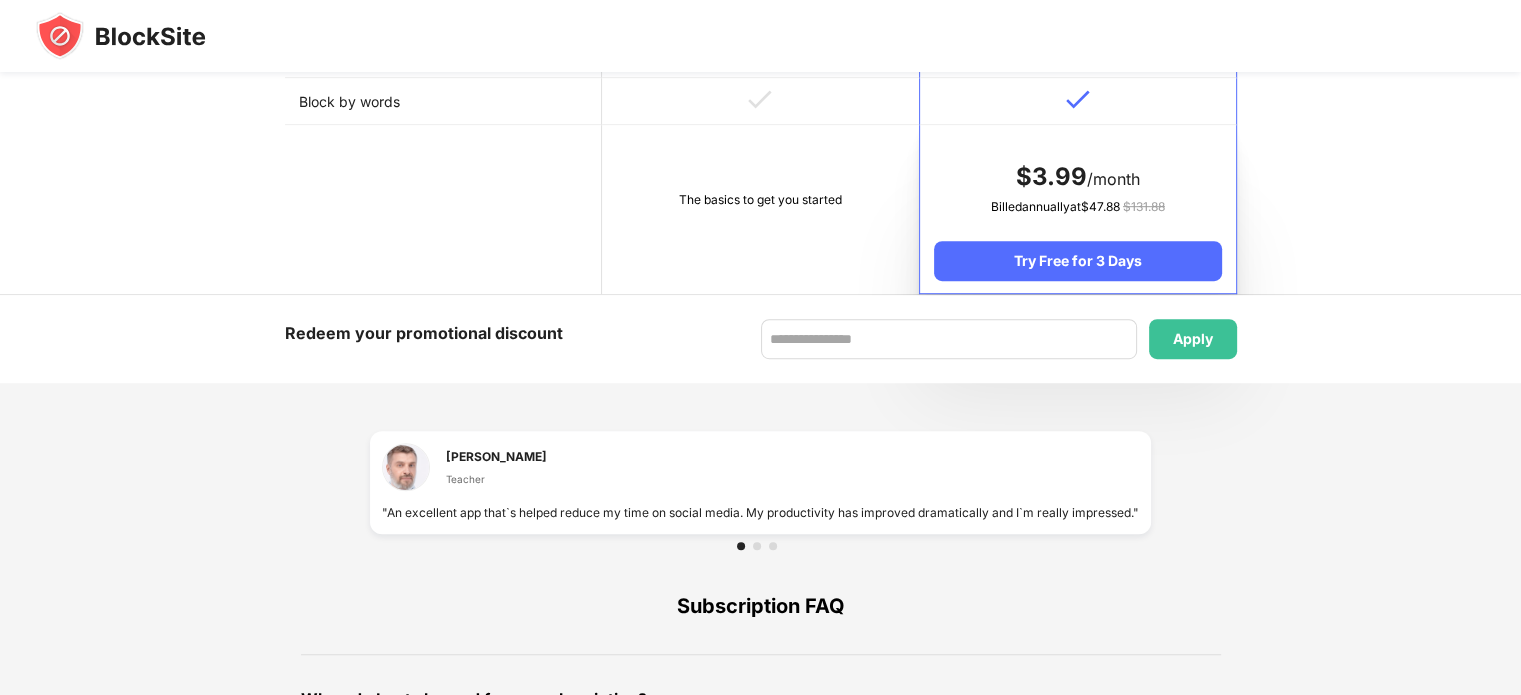 scroll, scrollTop: 1103, scrollLeft: 0, axis: vertical 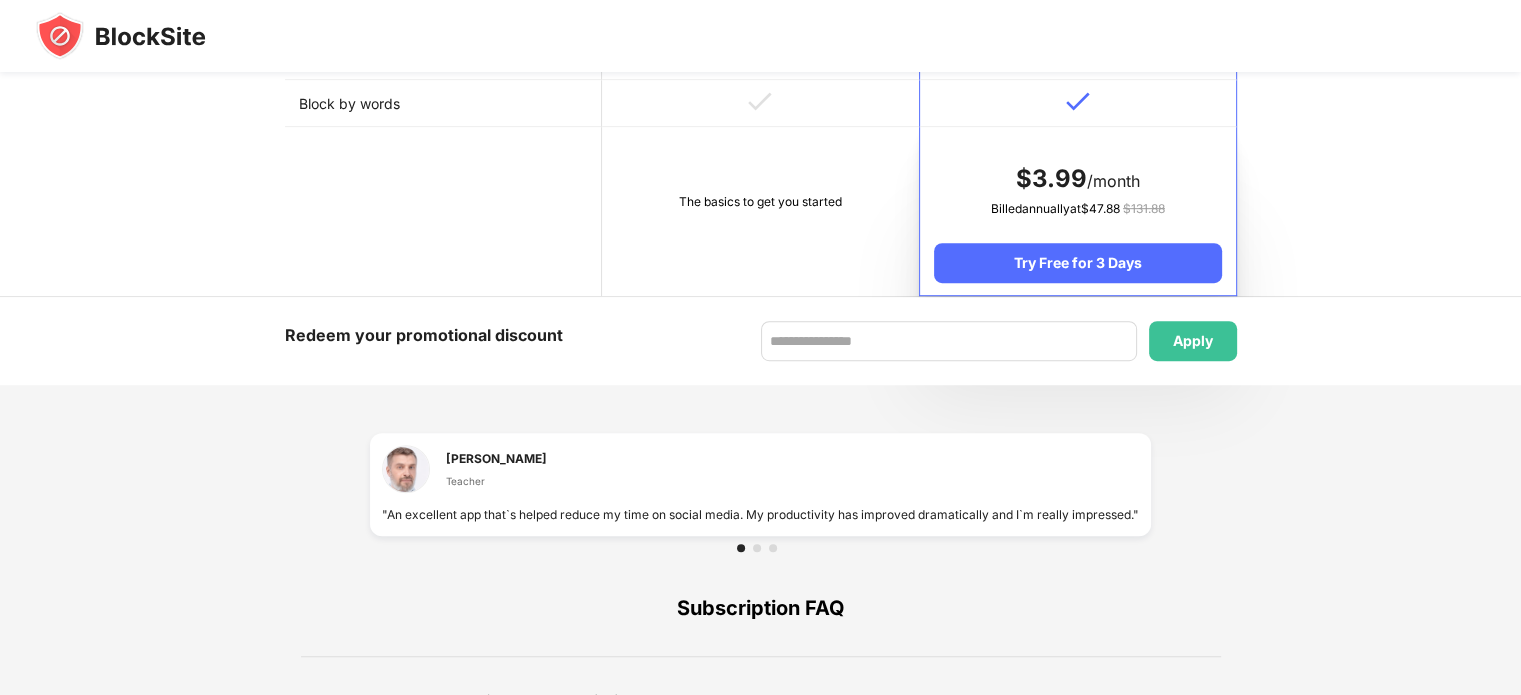 click on "The basics to get you started" at bounding box center (760, 211) 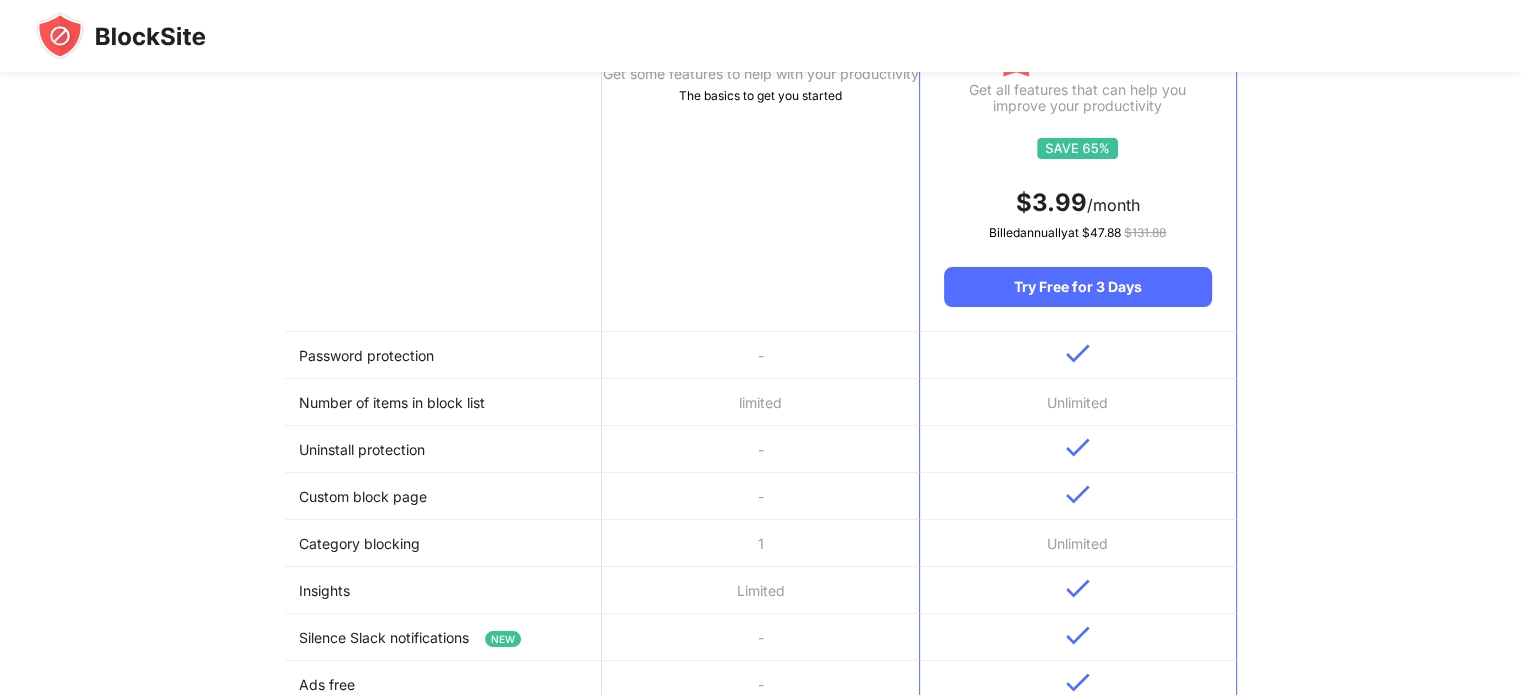 scroll, scrollTop: 224, scrollLeft: 0, axis: vertical 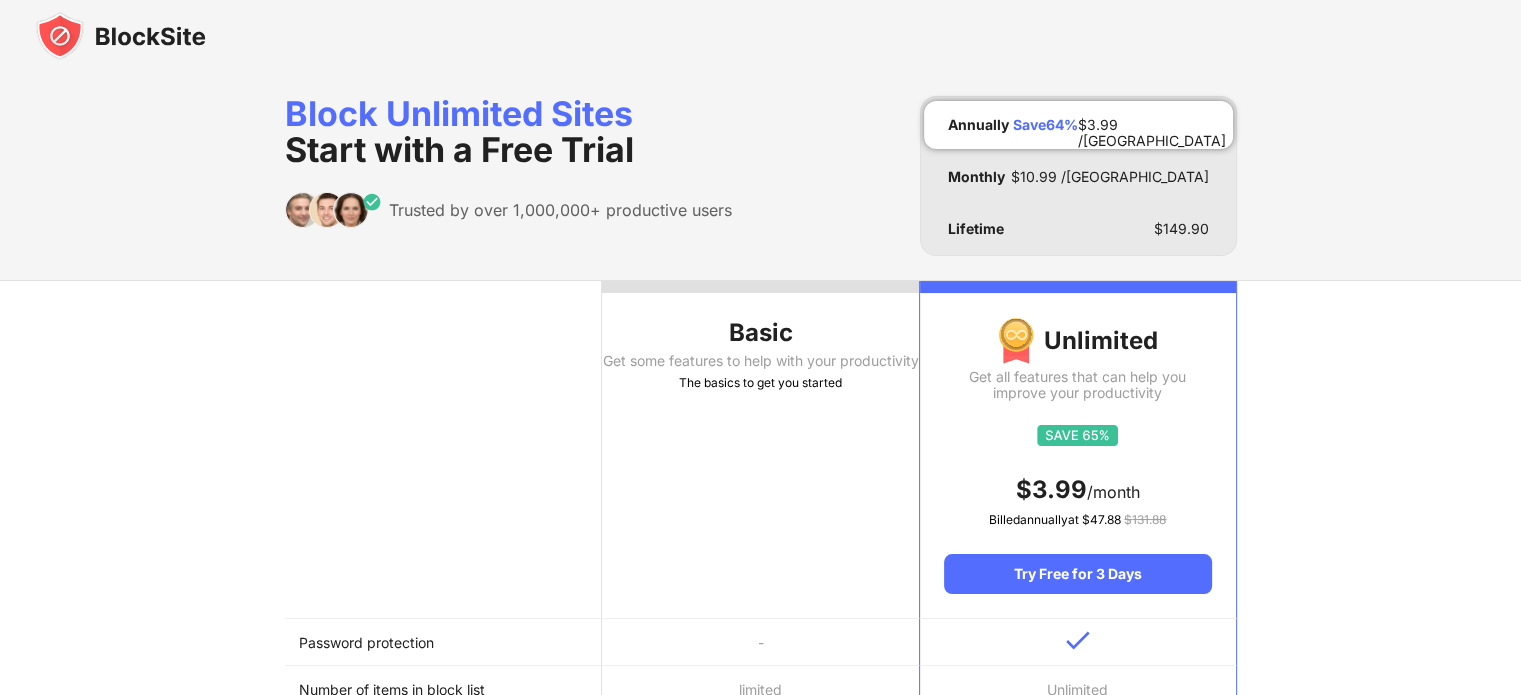 click on "The basics to get you started" at bounding box center [760, 383] 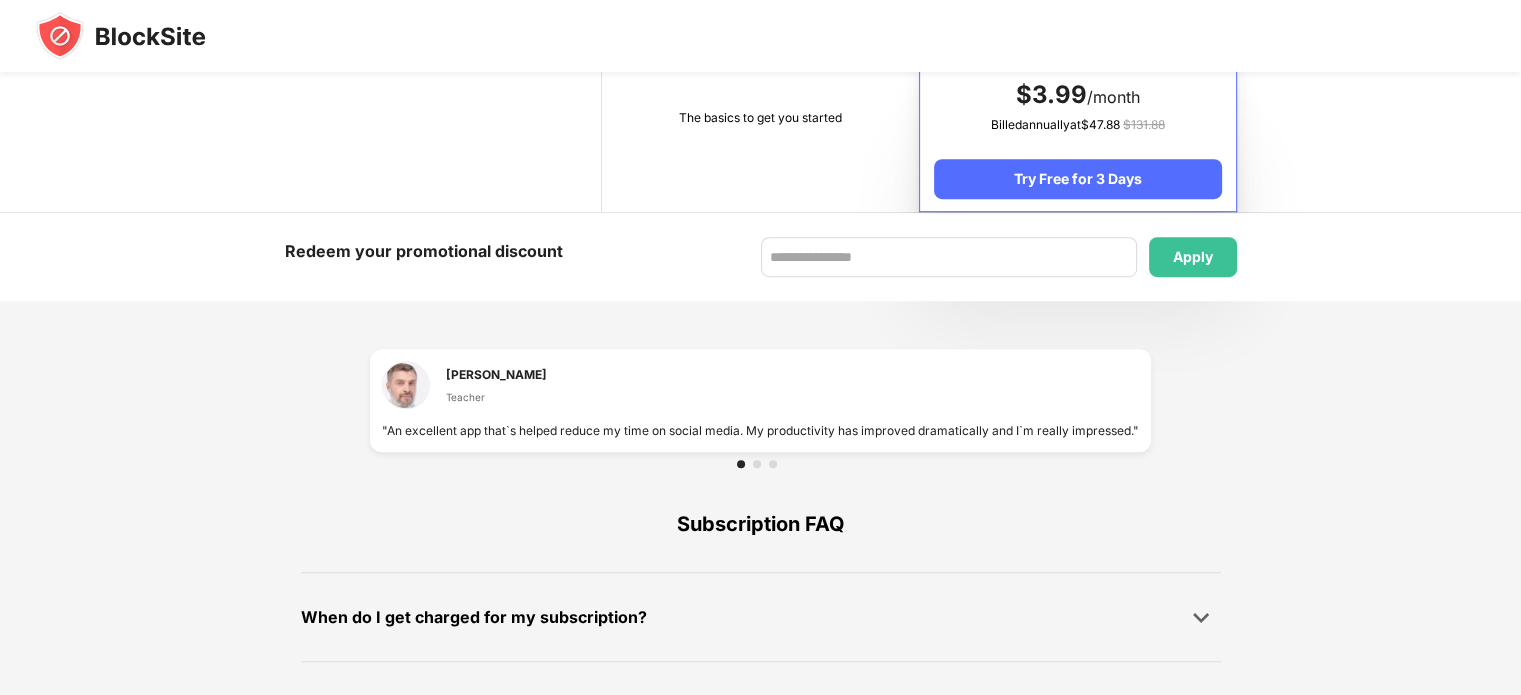 scroll, scrollTop: 1353, scrollLeft: 0, axis: vertical 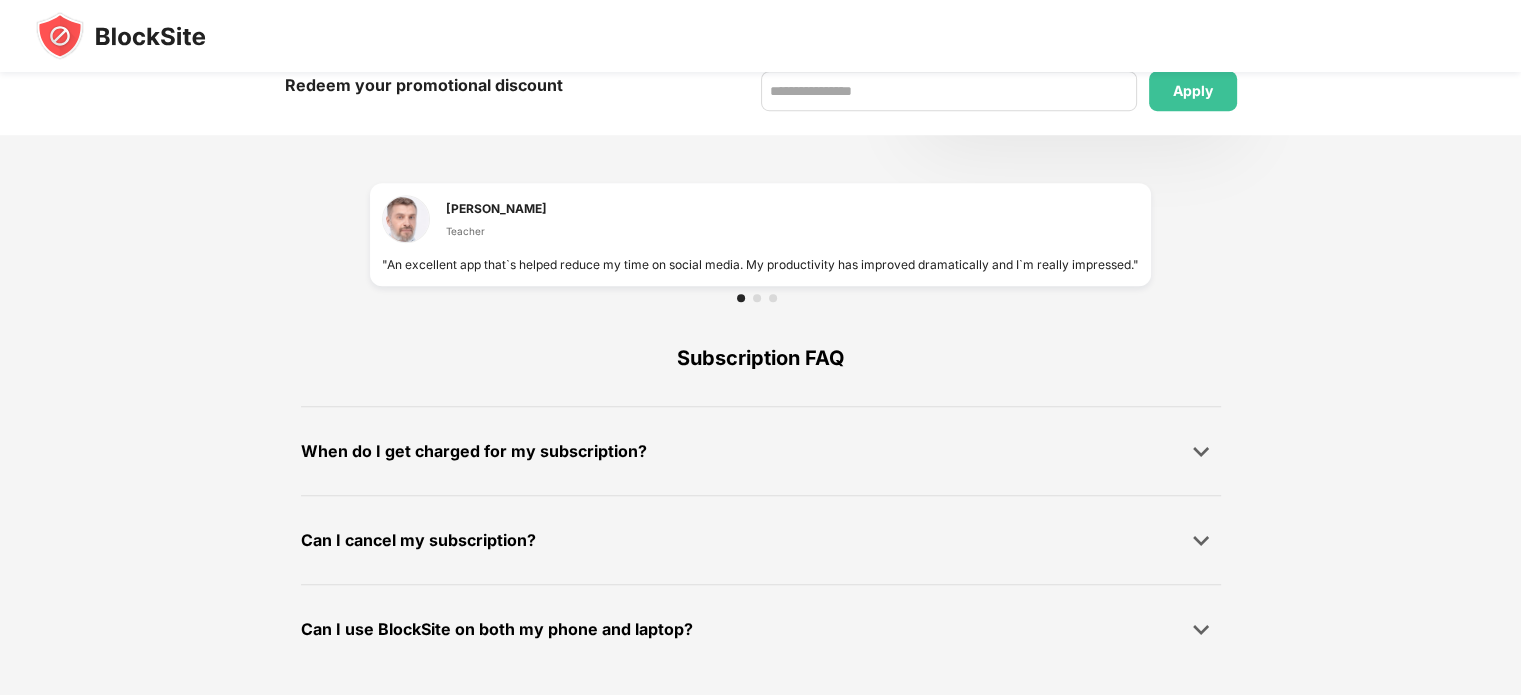 click on "Block Unlimited Sites Start with a Free Trial Trusted by over 1,000,000+ productive users Annually Save  64 % $ 3.99 /MO Monthly $ 10.99 /MO Lifetime $ 149.90 Basic Get some features to help with your productivity The basics to get you started Unlimited Get all features that can help you improve your productivity $ 3.99 /month Billed  annually  at   $ 47.88   $ 131.88 Try Free for 3 Days Password protection   - Number of items in block list   limited Unlimited Uninstall protection   - Custom block page   - Category blocking   1 Unlimited Insights   Limited Silence Slack notifications   NEW - Ads free   - Priority support   NEW - Schedule   Redirect blocked page   Focus mode   Block by words   The basics to get you started $ 3.99 /month Billed  annually  at  $ 47.88   $ 131.88 Try Free for 3 Days Redeem your promotional discount Apply Leslie R. Warren Teacher "An excellent app that`s helped reduce my time on social media. My productivity has improved dramatically and I`m really impressed." Subscription FAQ" at bounding box center [760, -292] 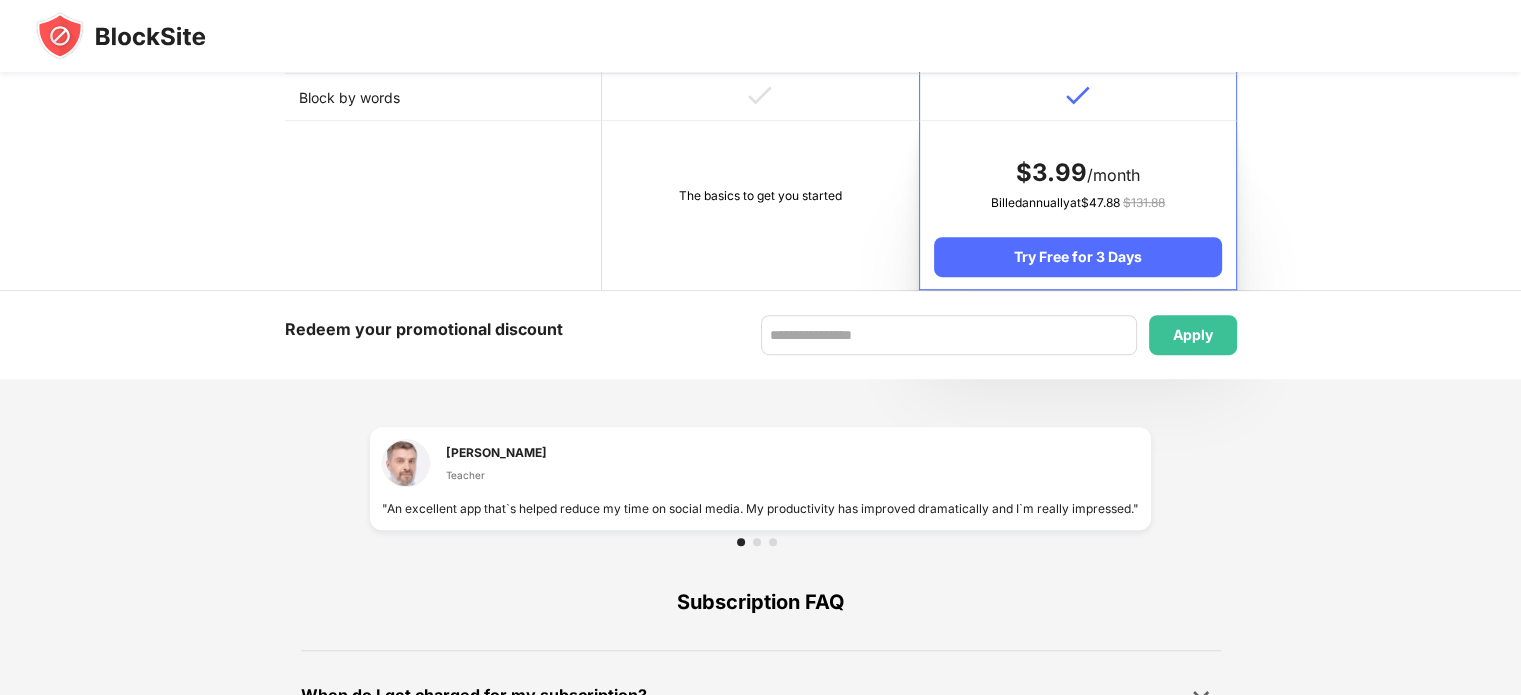scroll, scrollTop: 1353, scrollLeft: 0, axis: vertical 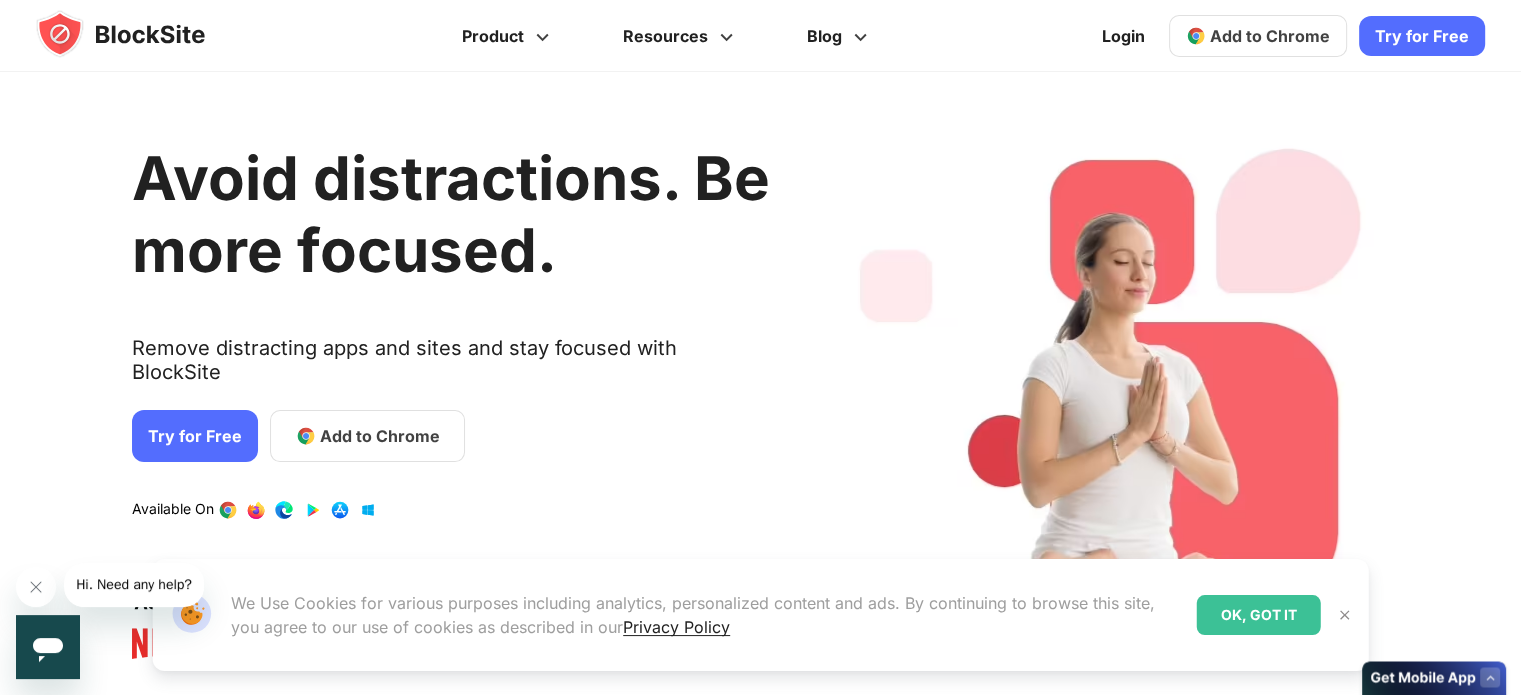 click on "Add to Chrome" at bounding box center (1270, 36) 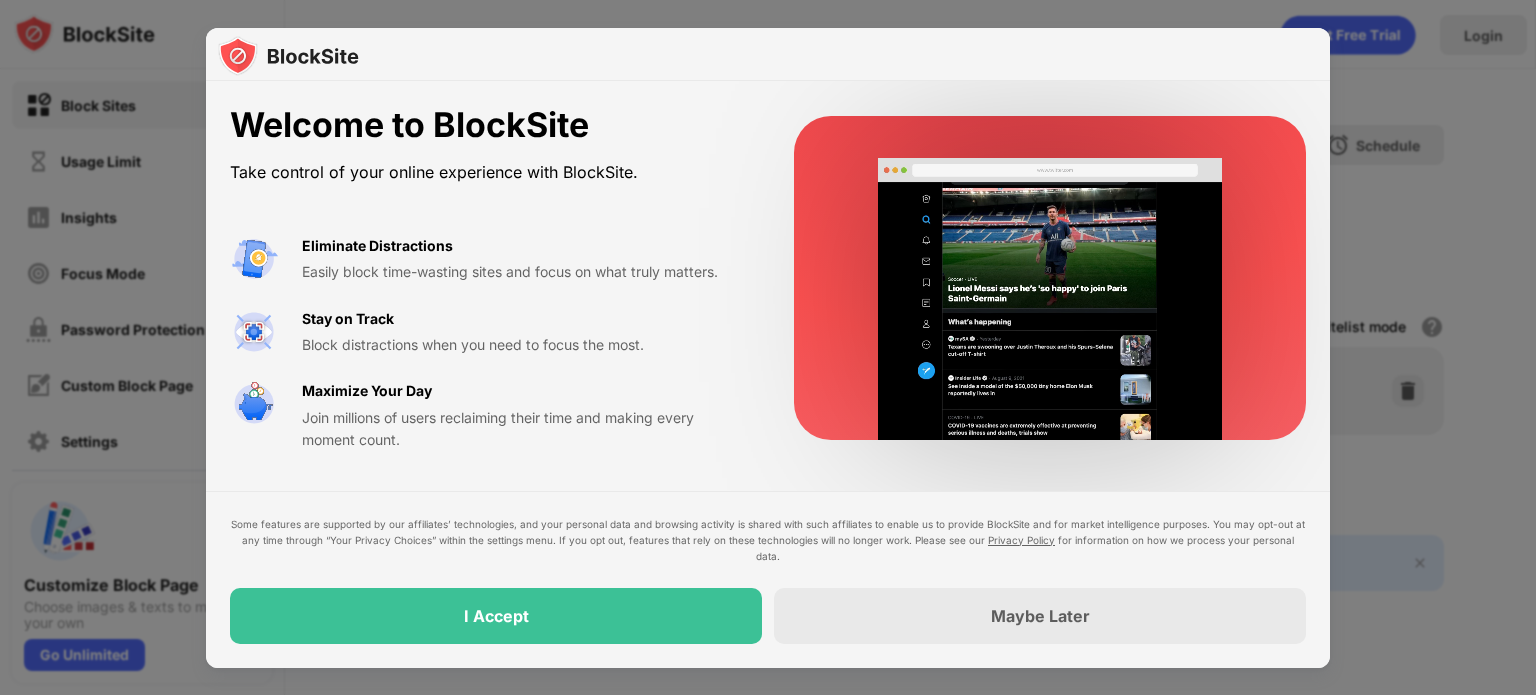 scroll, scrollTop: 0, scrollLeft: 0, axis: both 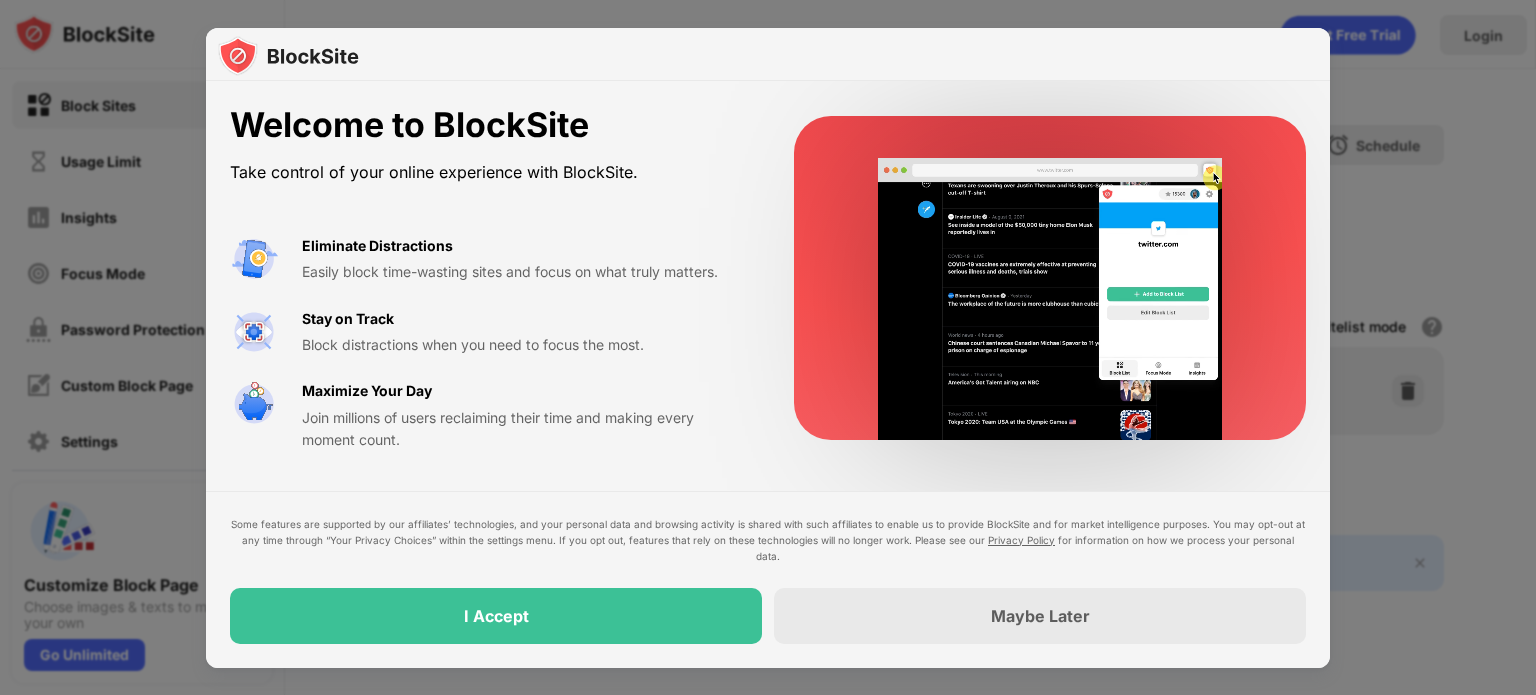 click on "I Accept" at bounding box center (496, 616) 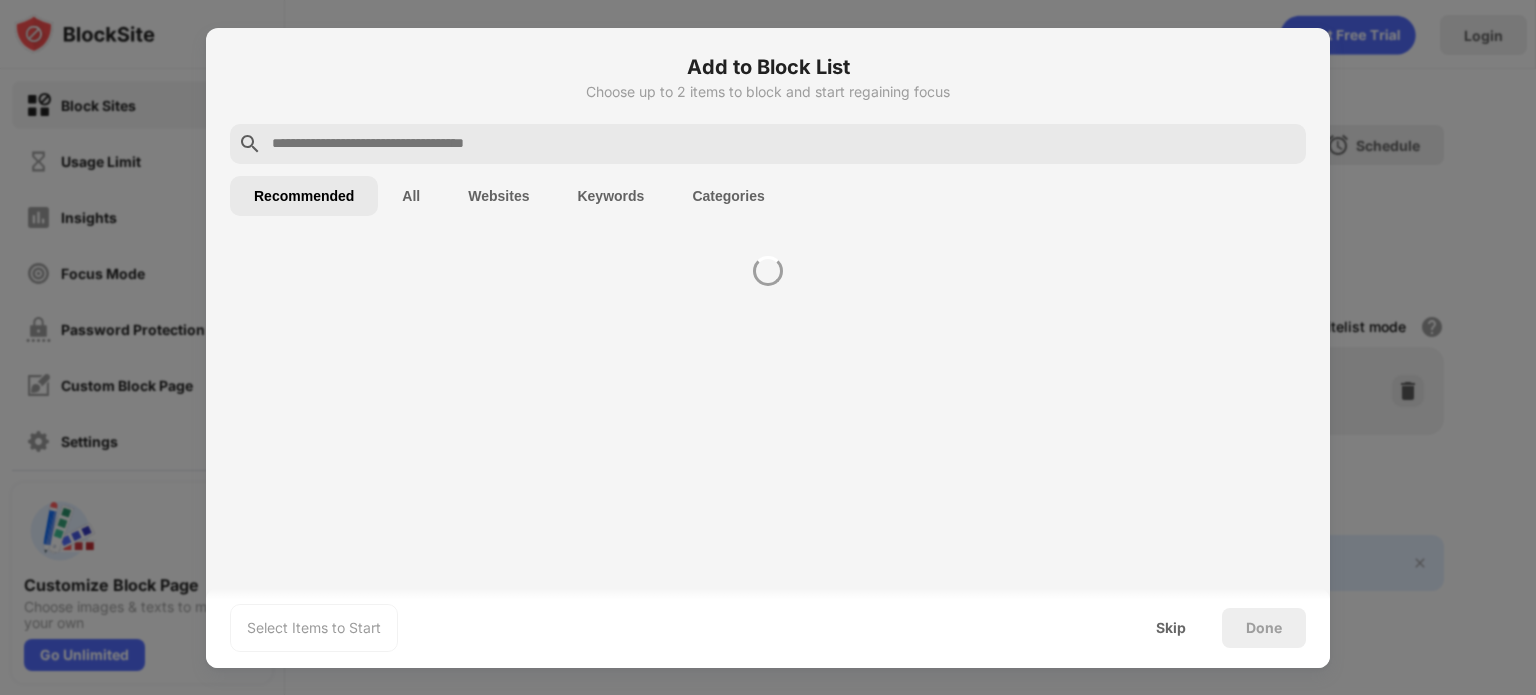 click on "Select Items to Start Skip Done" at bounding box center [768, 628] 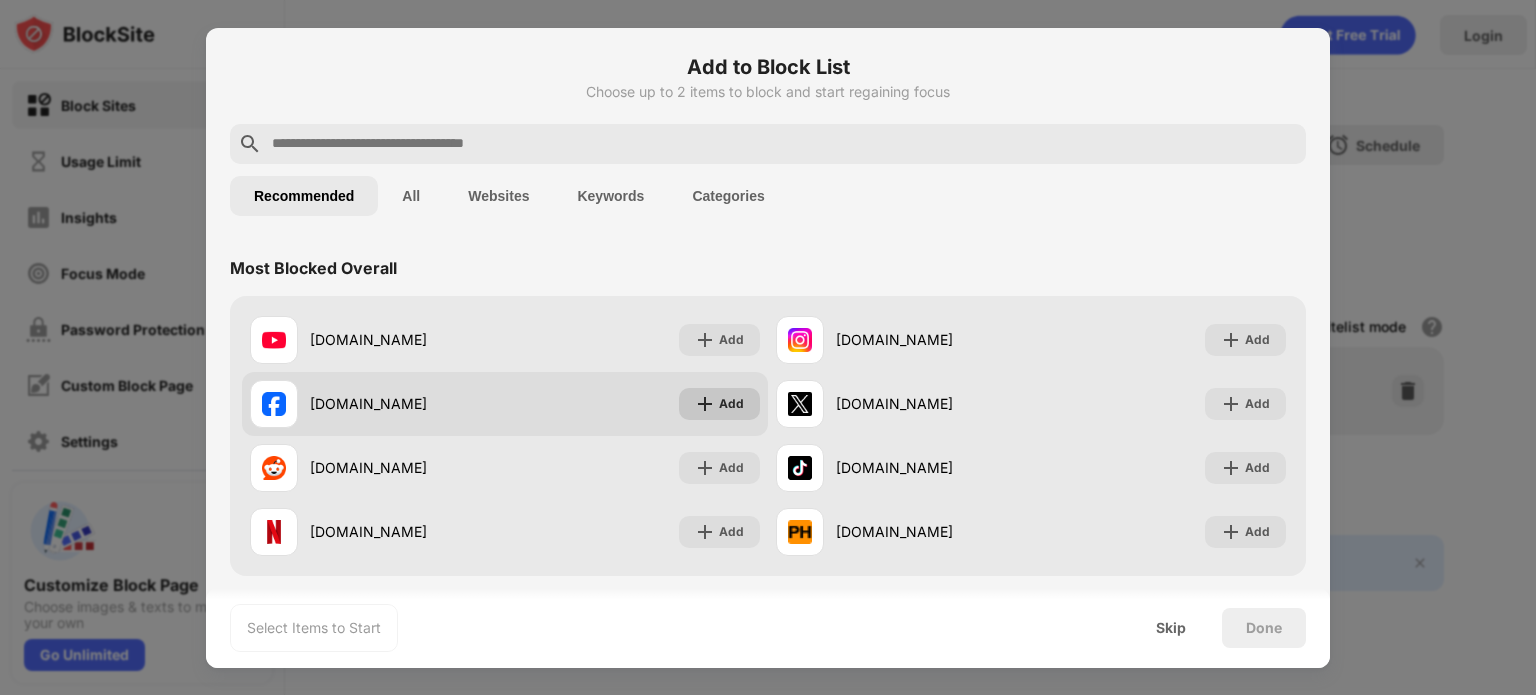 click on "Add" at bounding box center (719, 404) 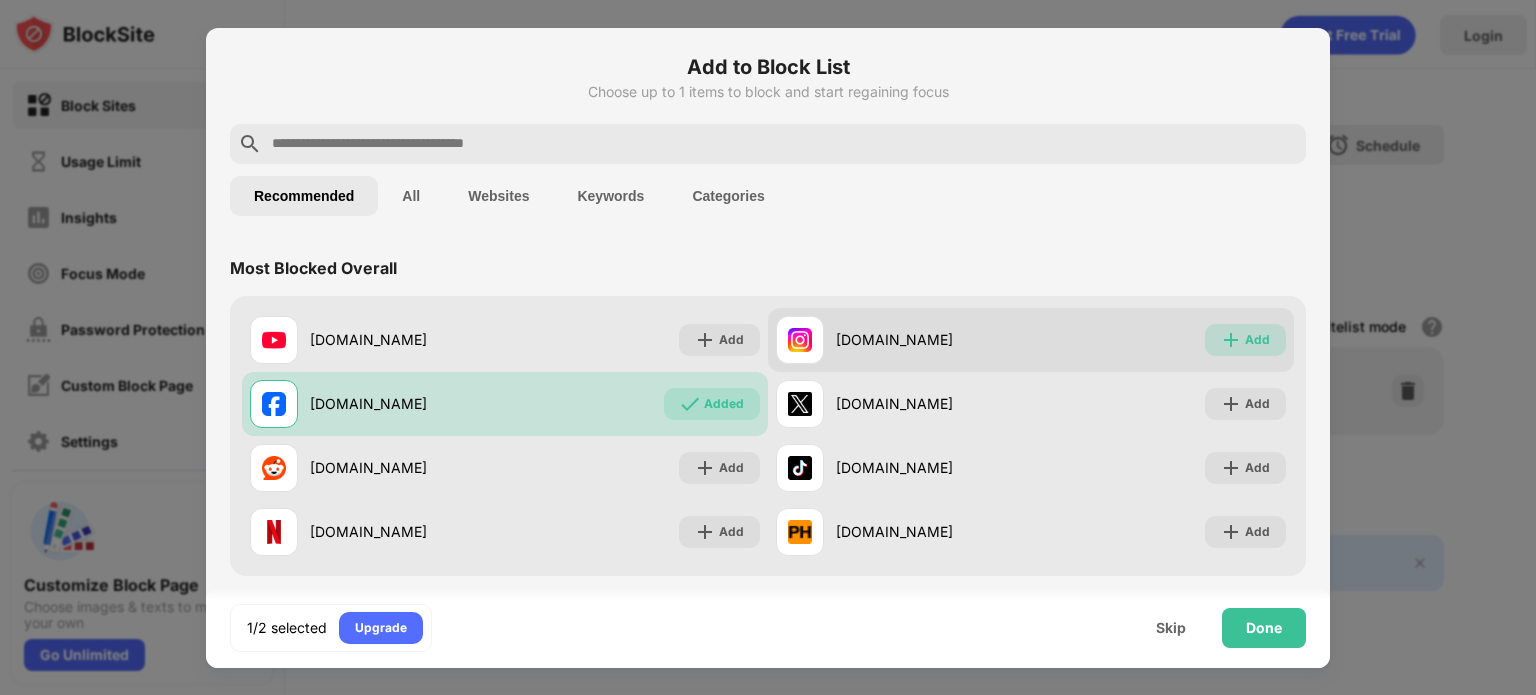 click on "Add" at bounding box center [1245, 340] 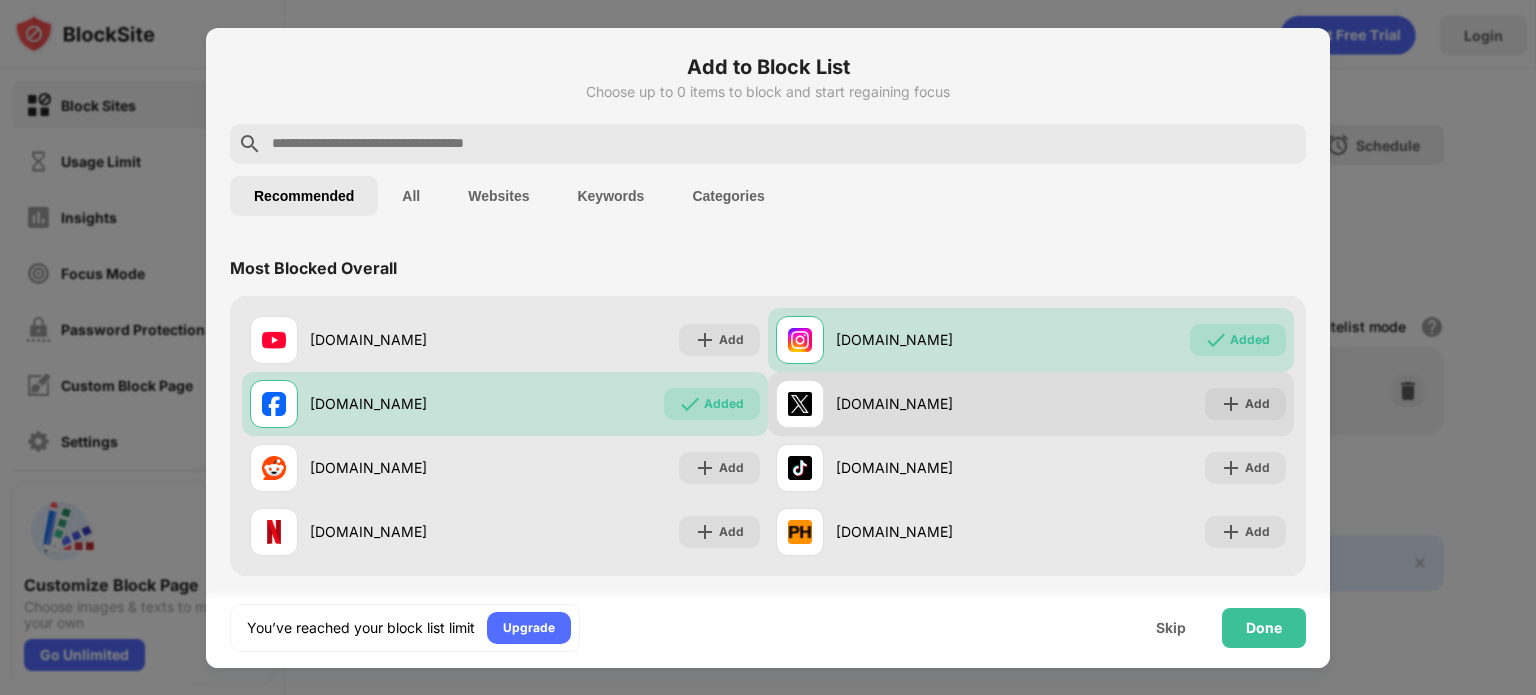 click on "x.com Add" at bounding box center [1031, 404] 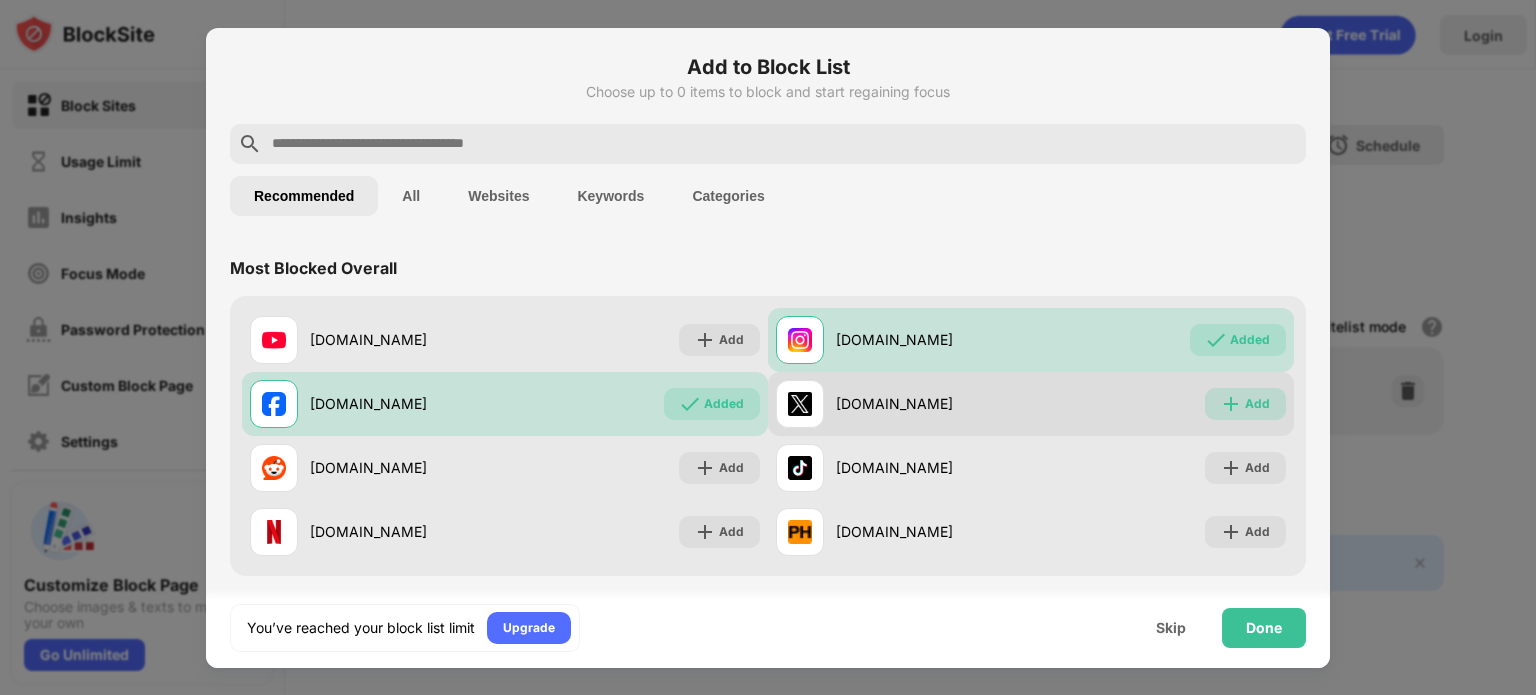 click at bounding box center (1231, 404) 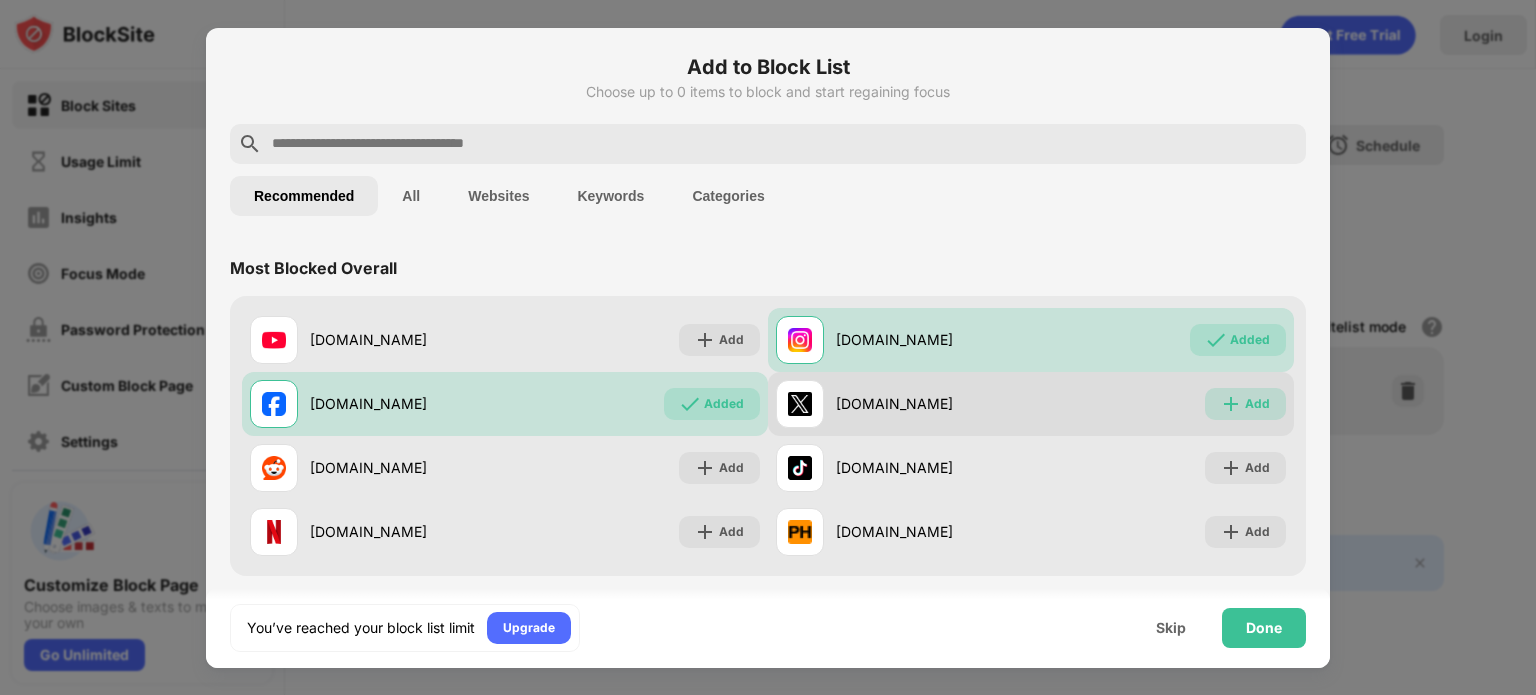 click on "Add" at bounding box center (1257, 404) 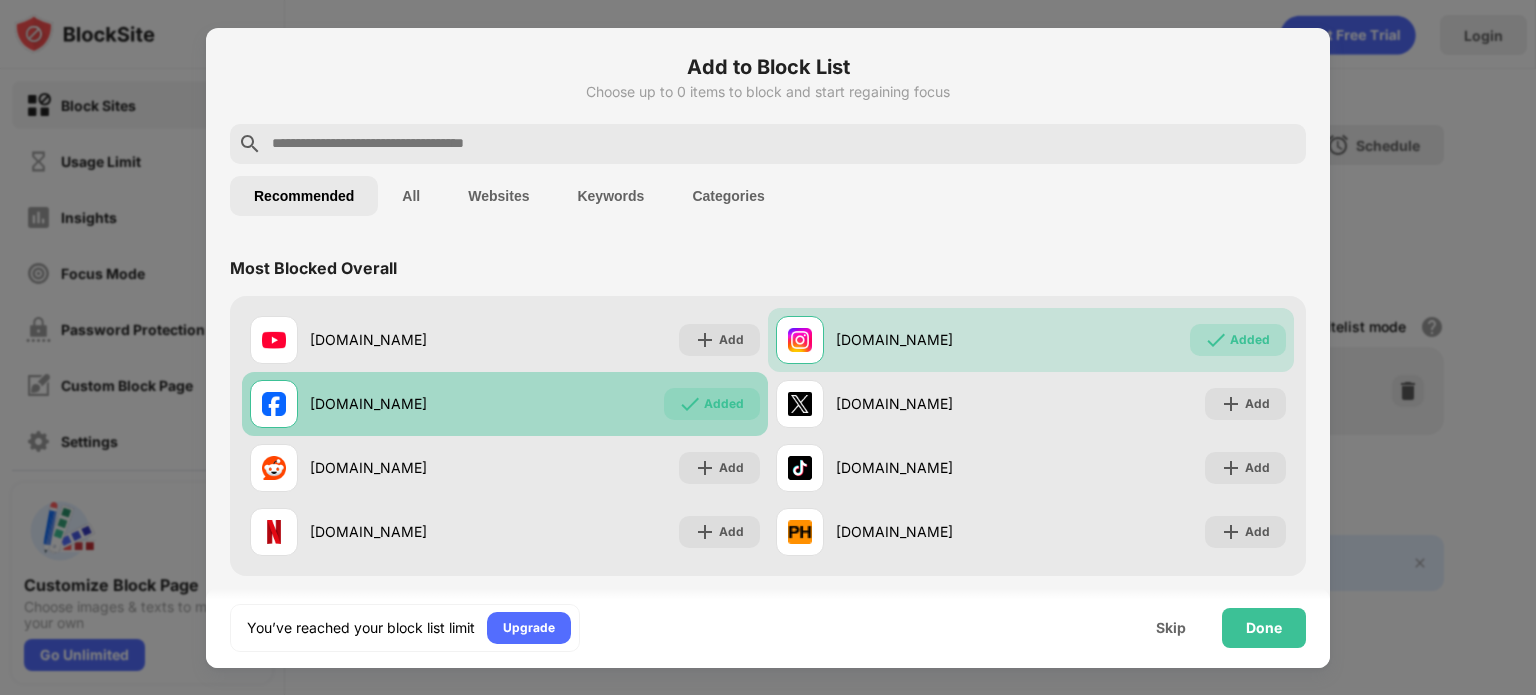 click on "Added" at bounding box center [724, 404] 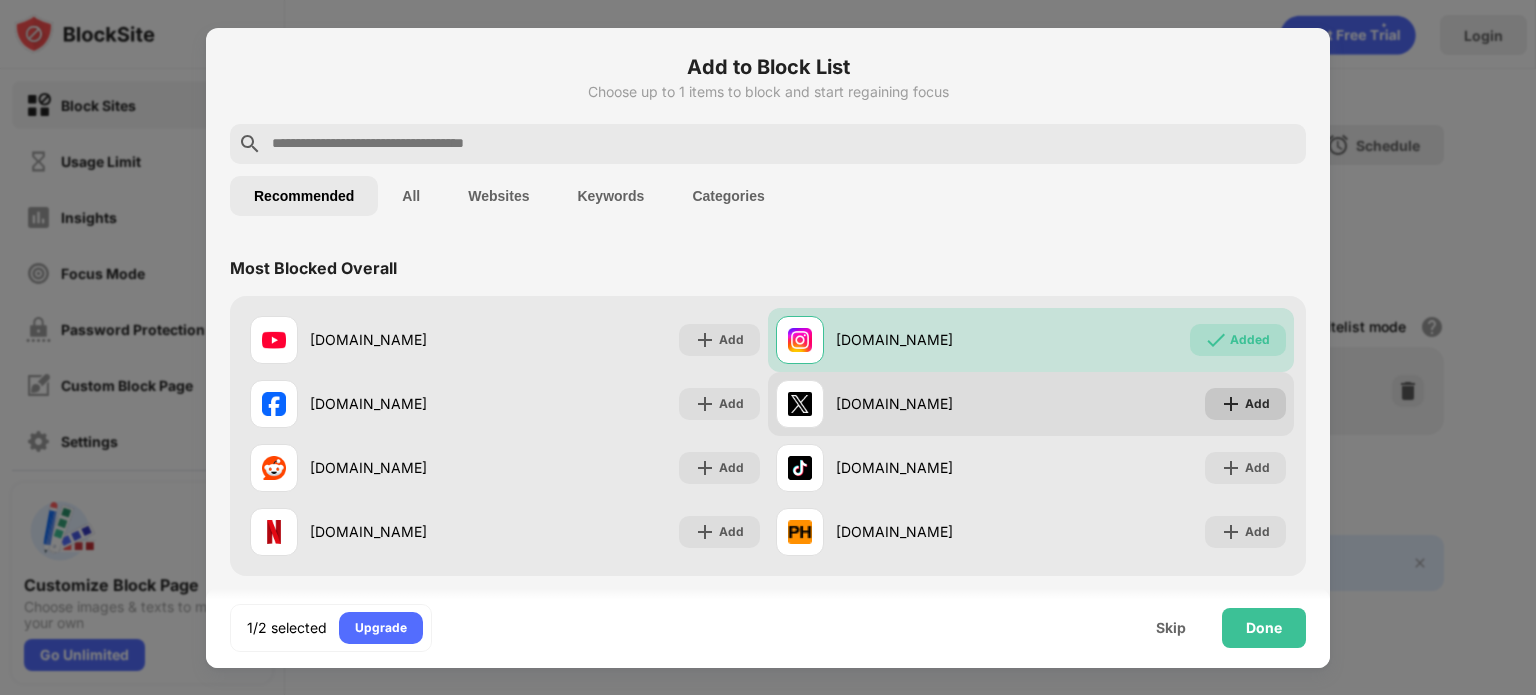 click at bounding box center [1231, 404] 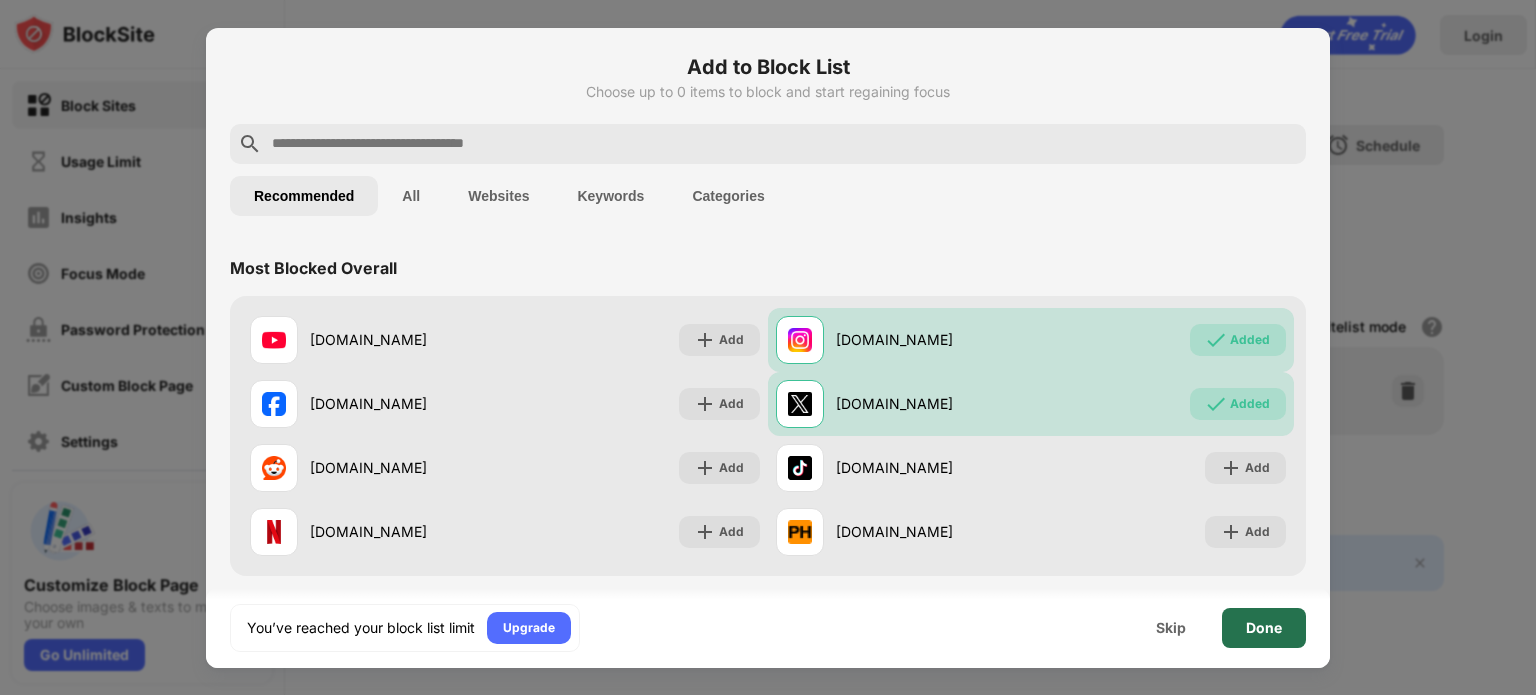 click on "Done" at bounding box center [1264, 628] 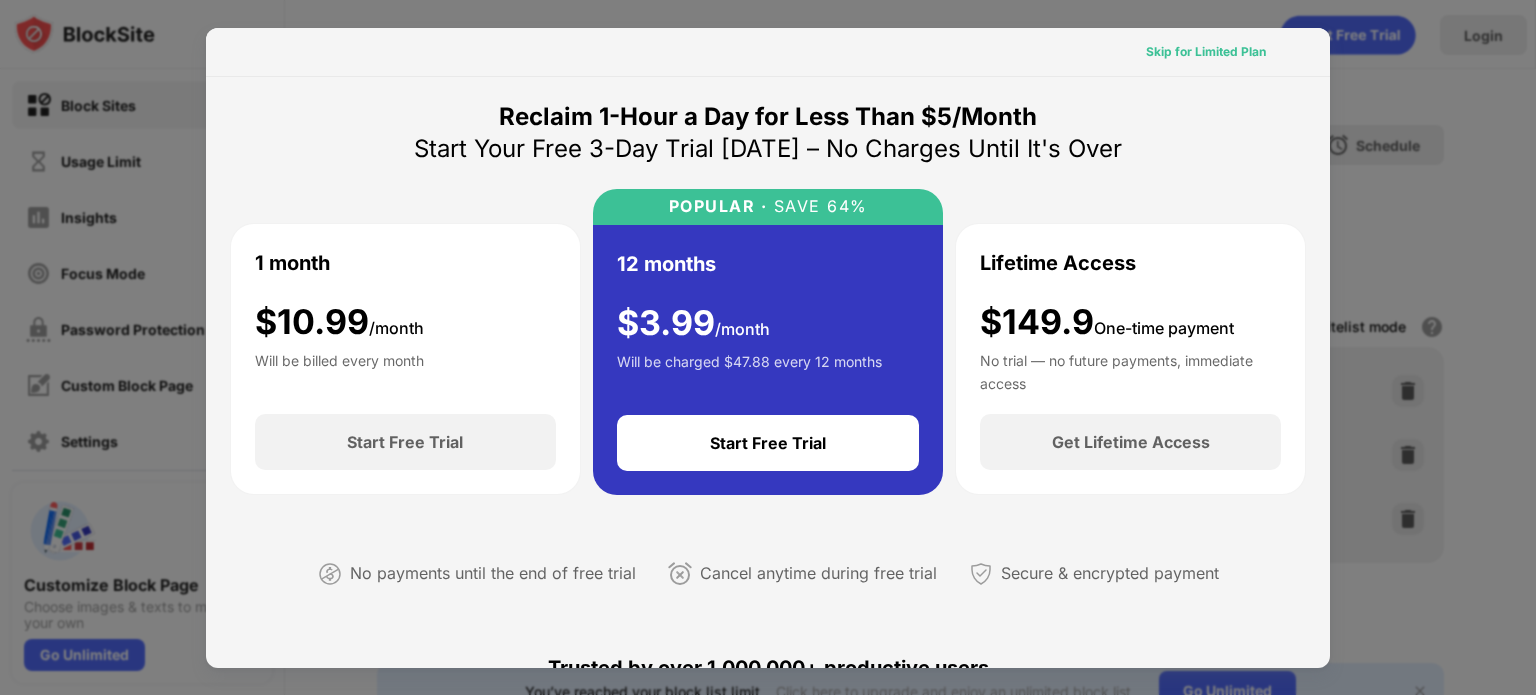 click on "Skip for Limited Plan" at bounding box center [1206, 52] 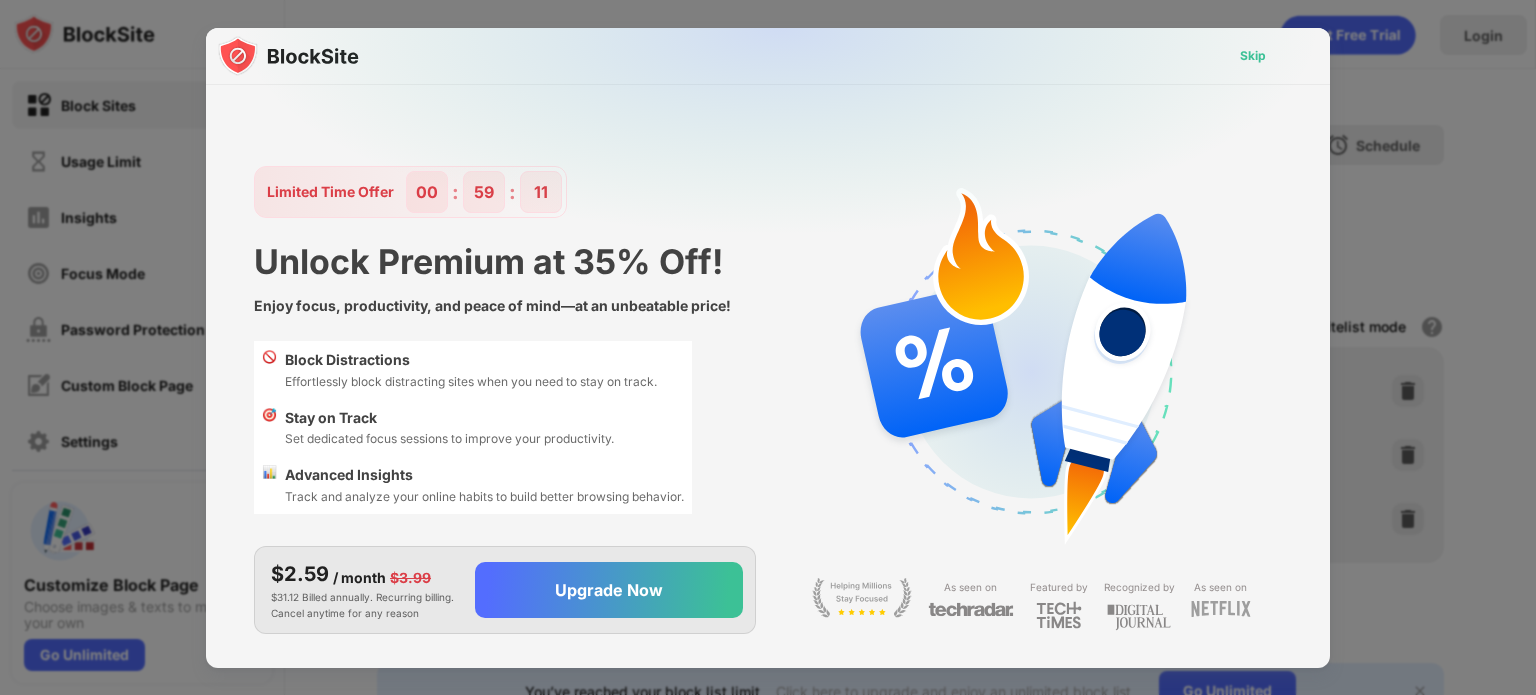 click on "Skip" at bounding box center (1253, 56) 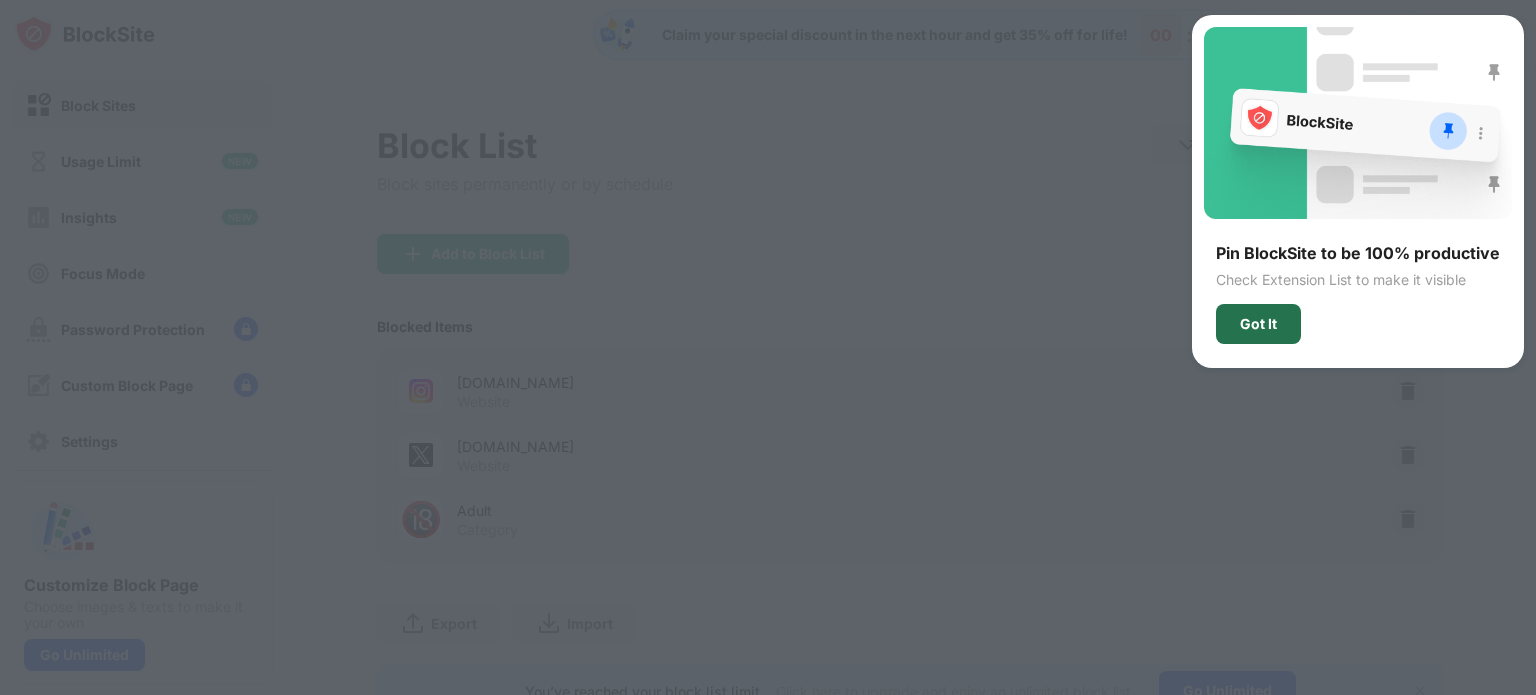 click on "Got It" at bounding box center (1258, 324) 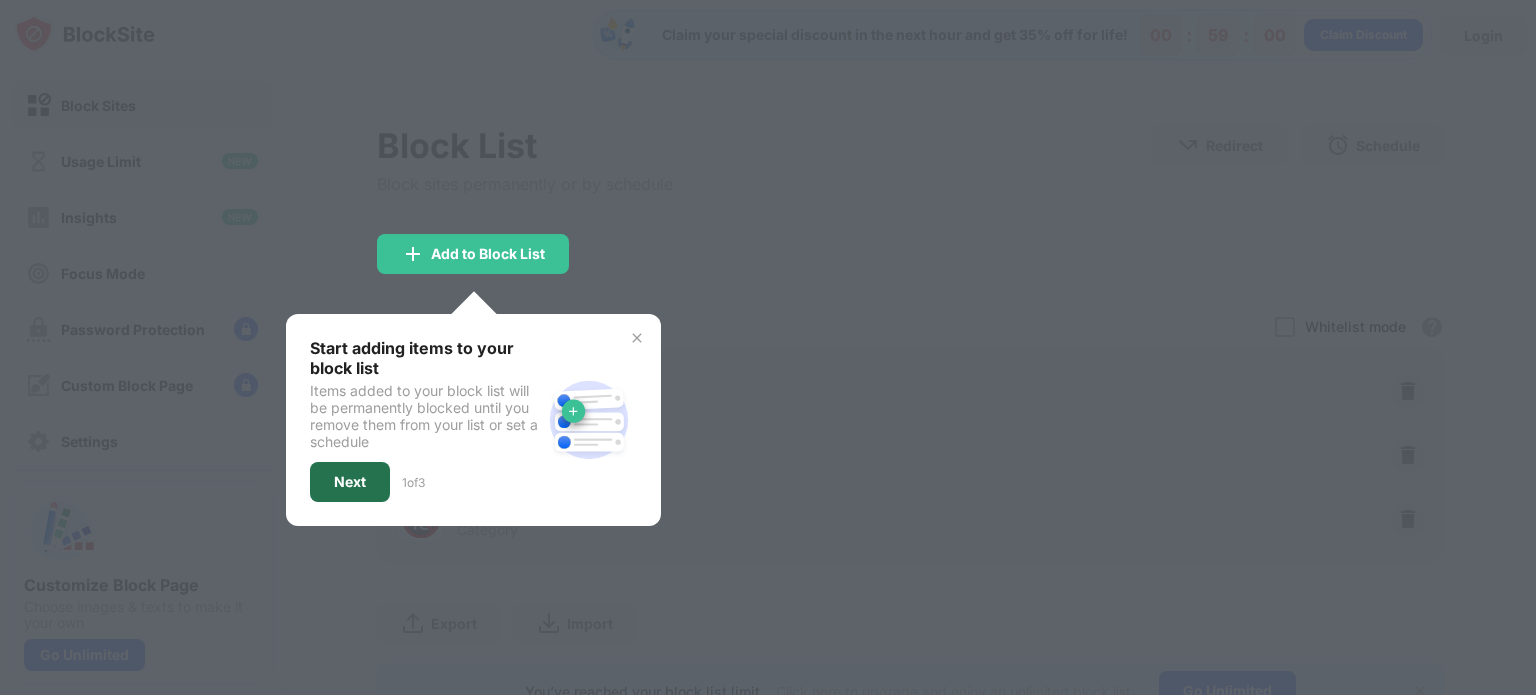 click on "Next" at bounding box center (350, 482) 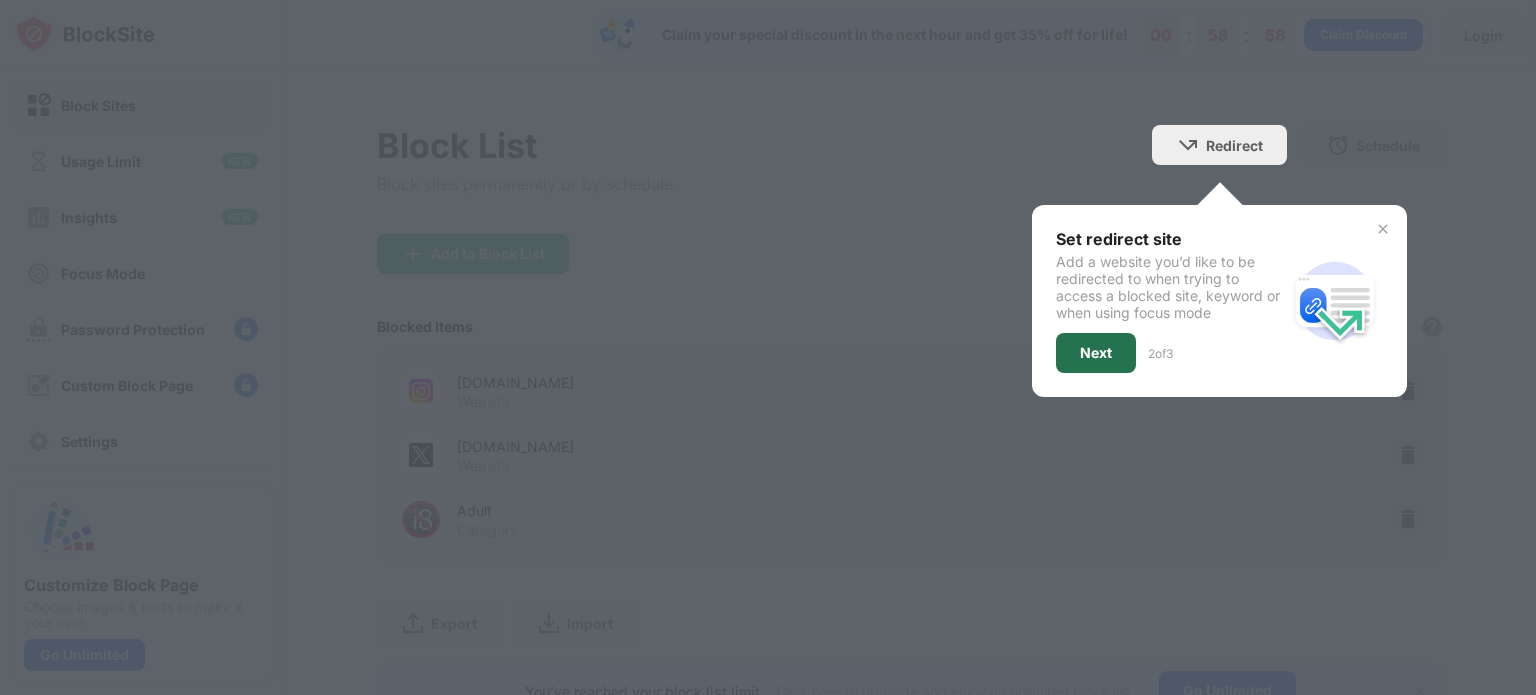 click on "Next" at bounding box center [1096, 353] 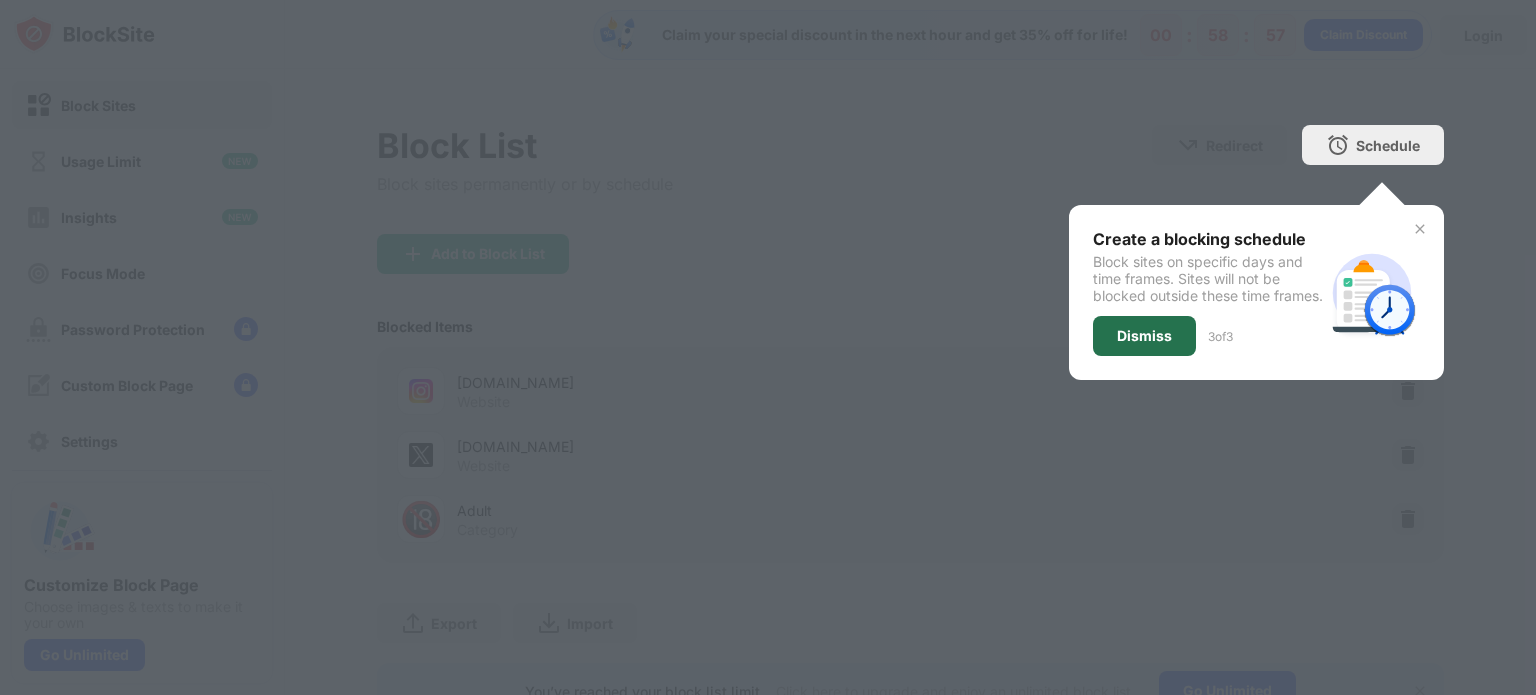 click on "Dismiss" at bounding box center (1144, 336) 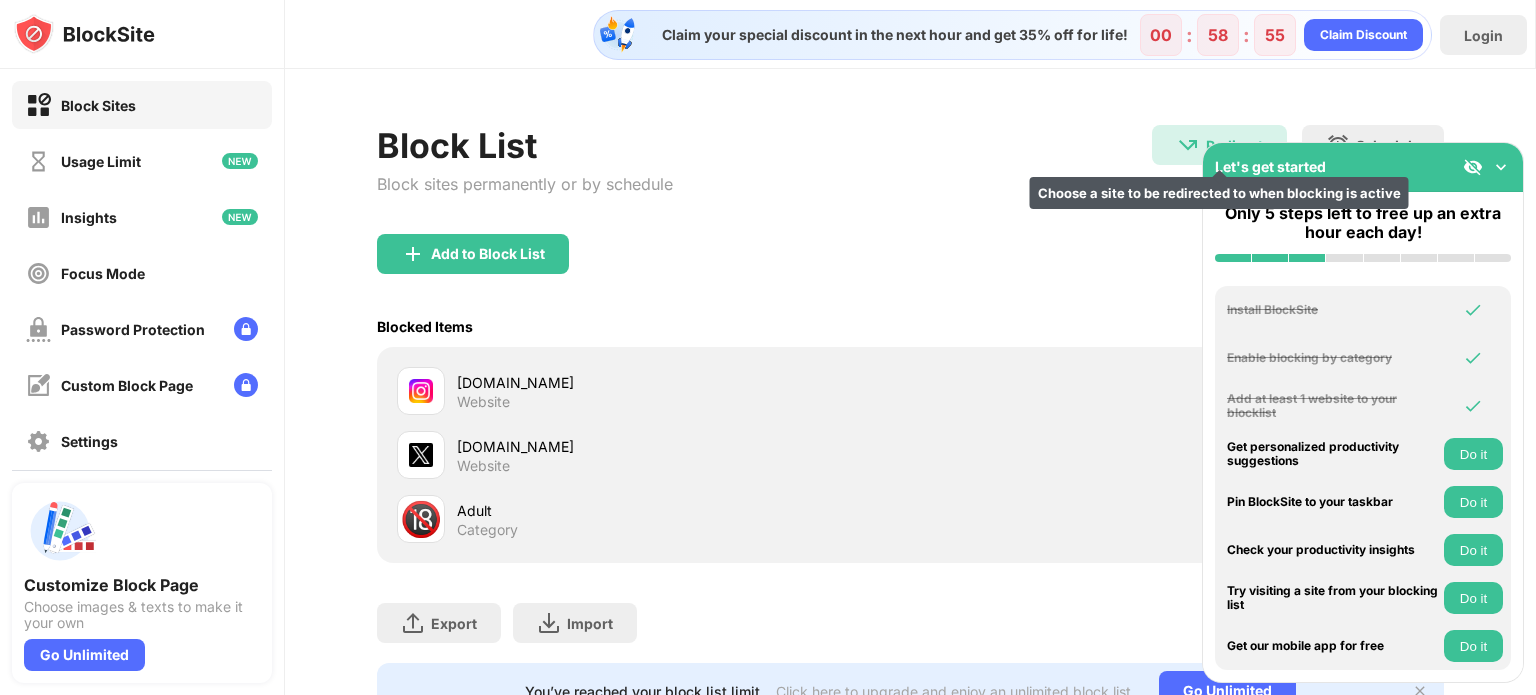 click on "Redirect Choose a site to be redirected to when blocking is active" at bounding box center [1219, 145] 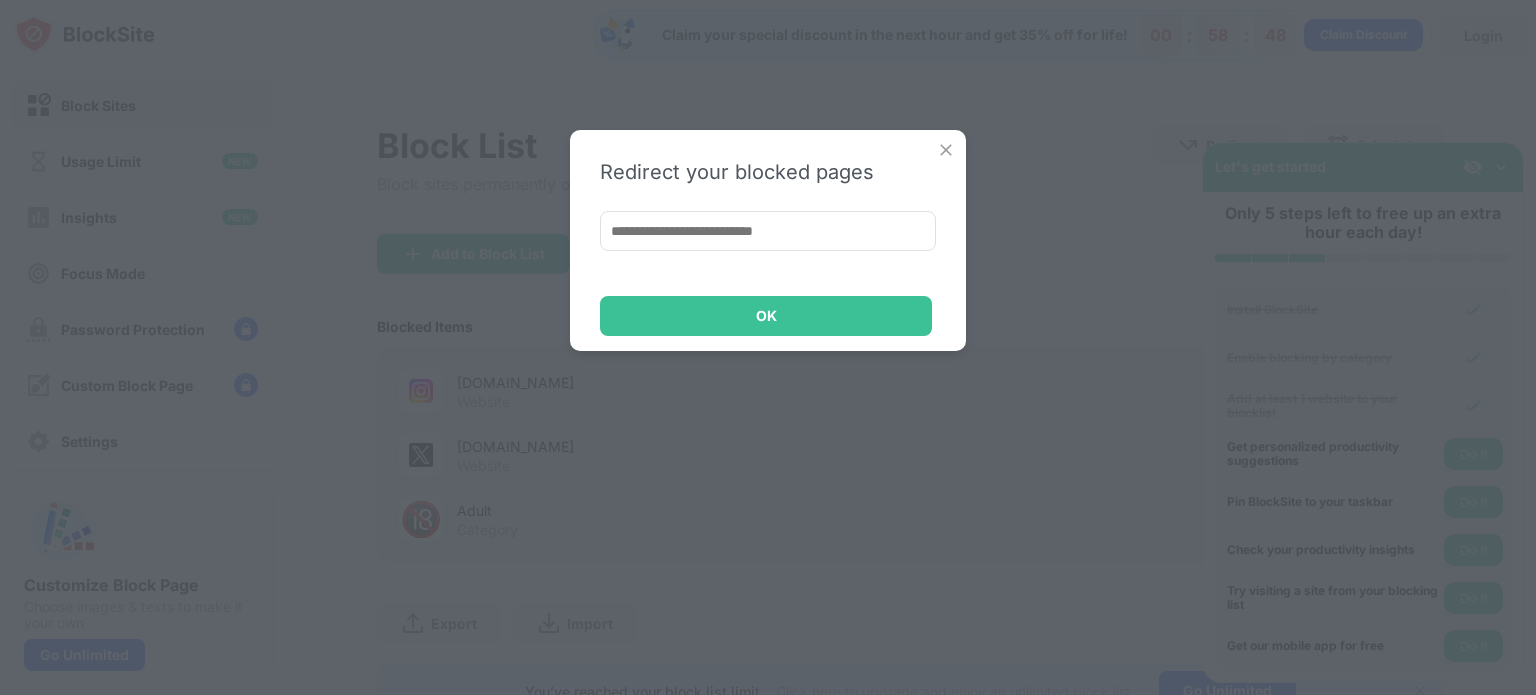 click at bounding box center (946, 150) 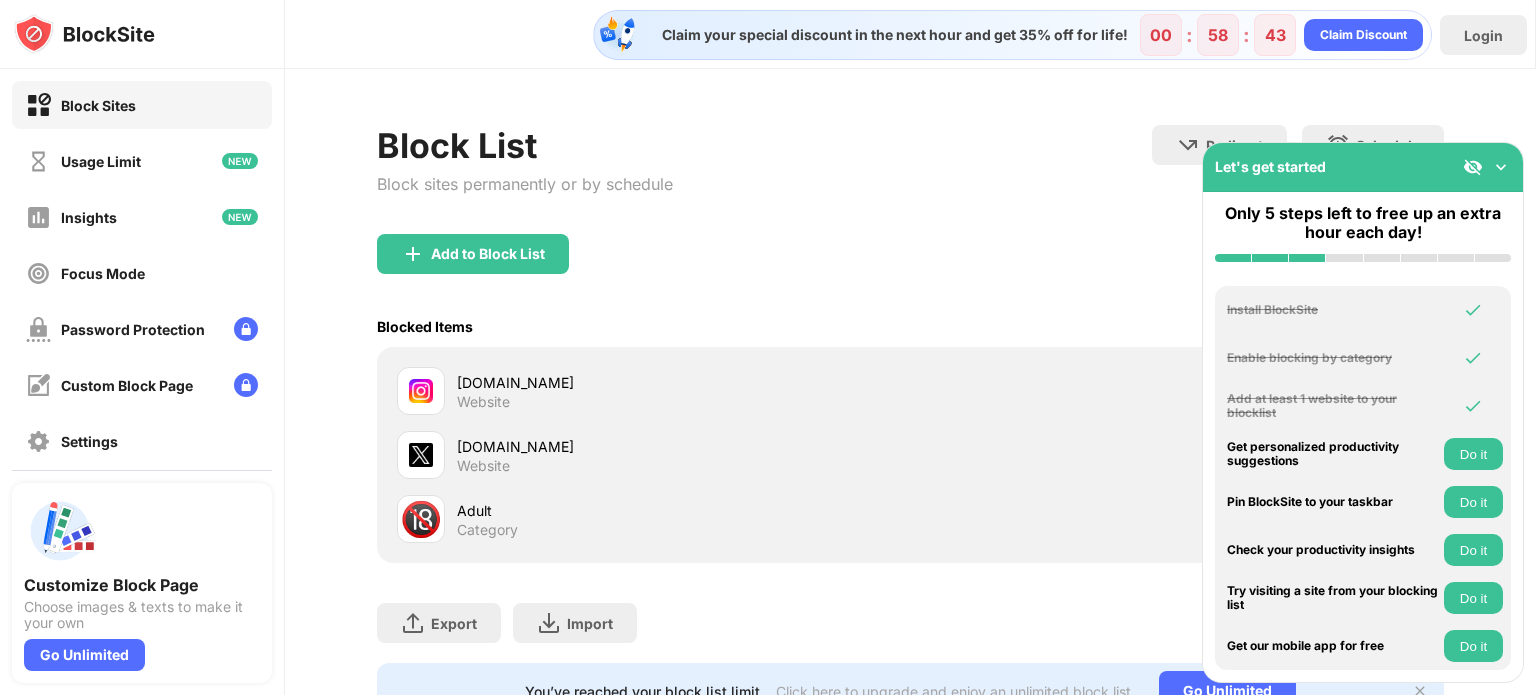 click at bounding box center [1501, 167] 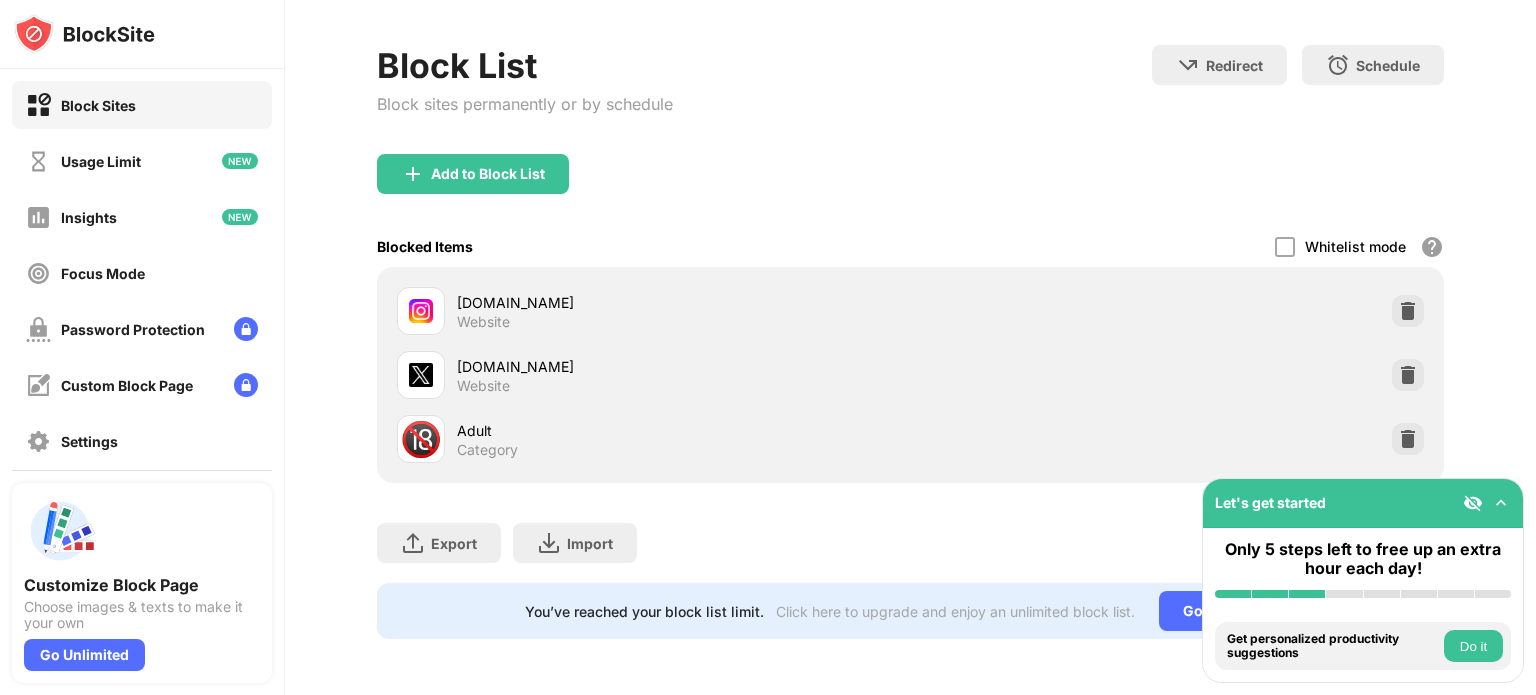 scroll, scrollTop: 0, scrollLeft: 0, axis: both 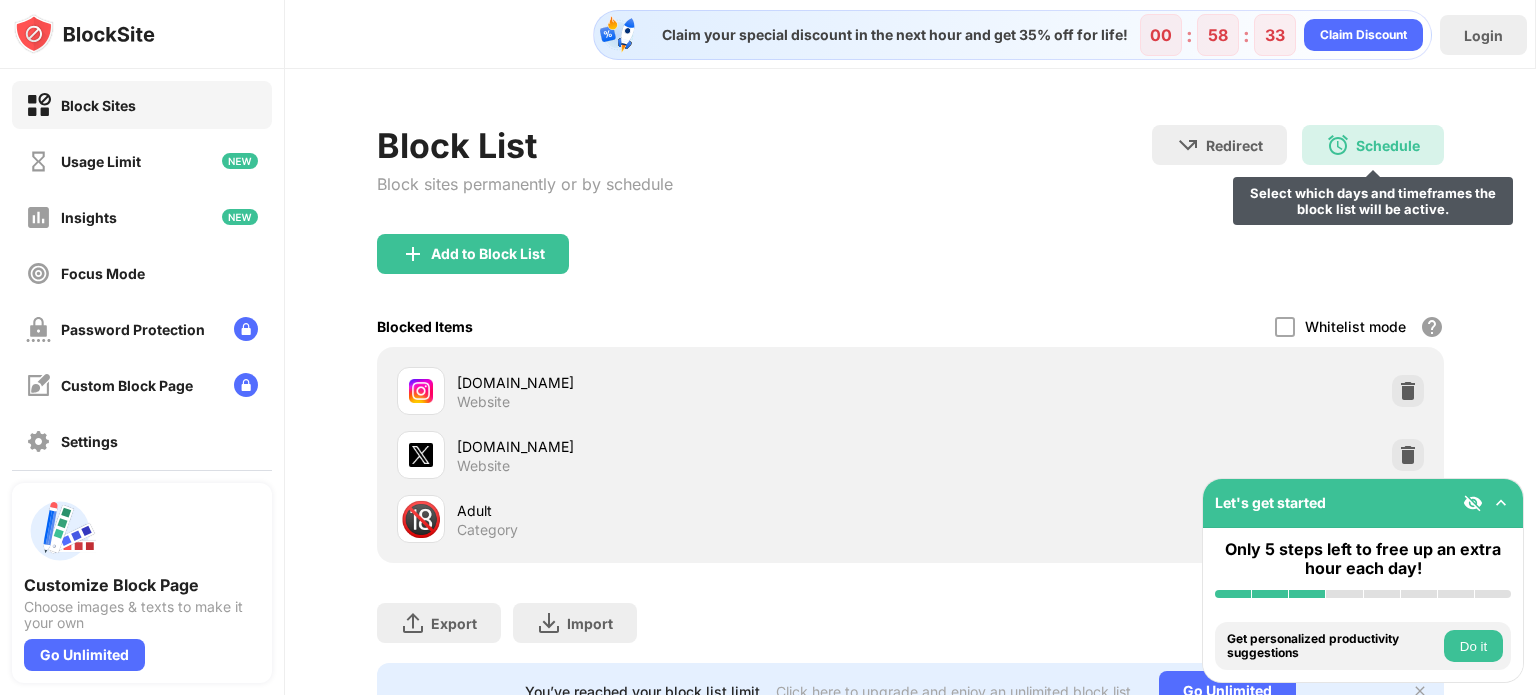 click on "Schedule Select which days and timeframes the block list will be active." at bounding box center (1373, 145) 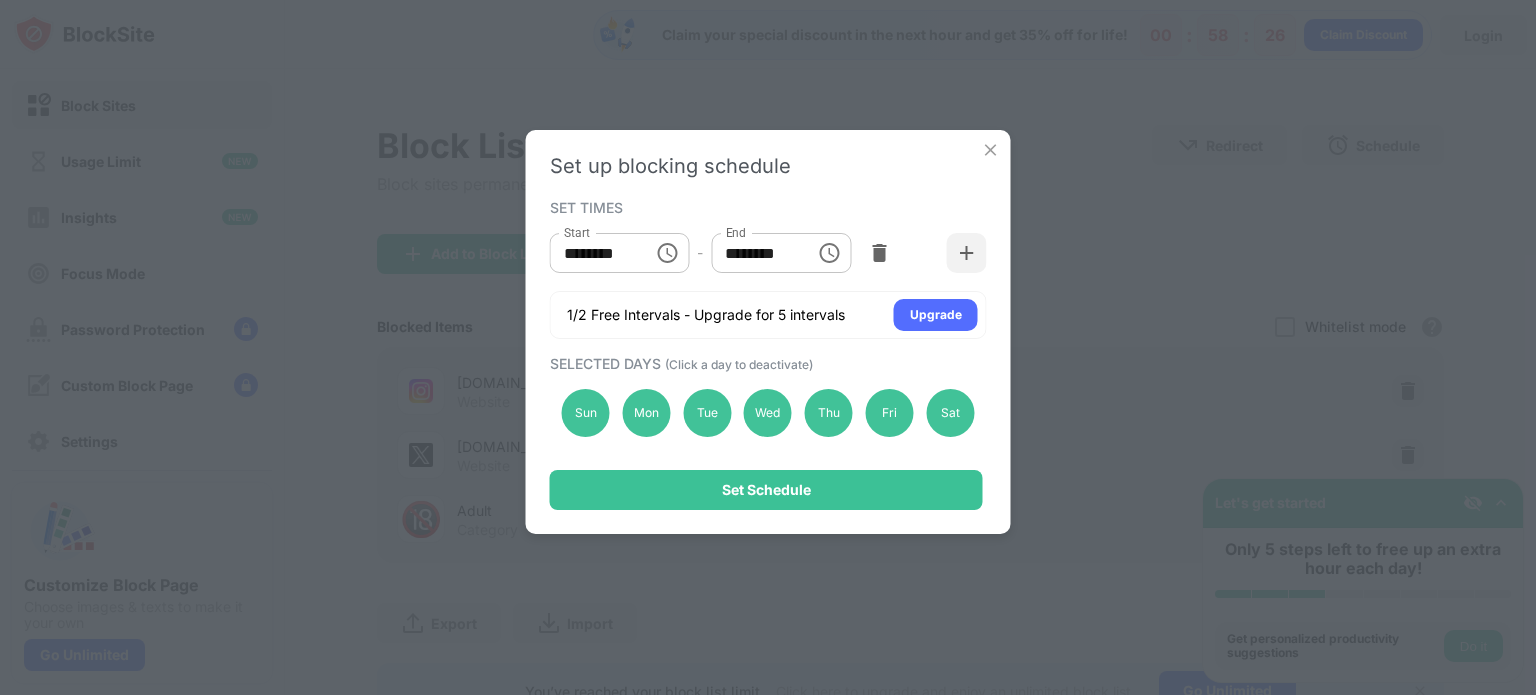click at bounding box center [991, 150] 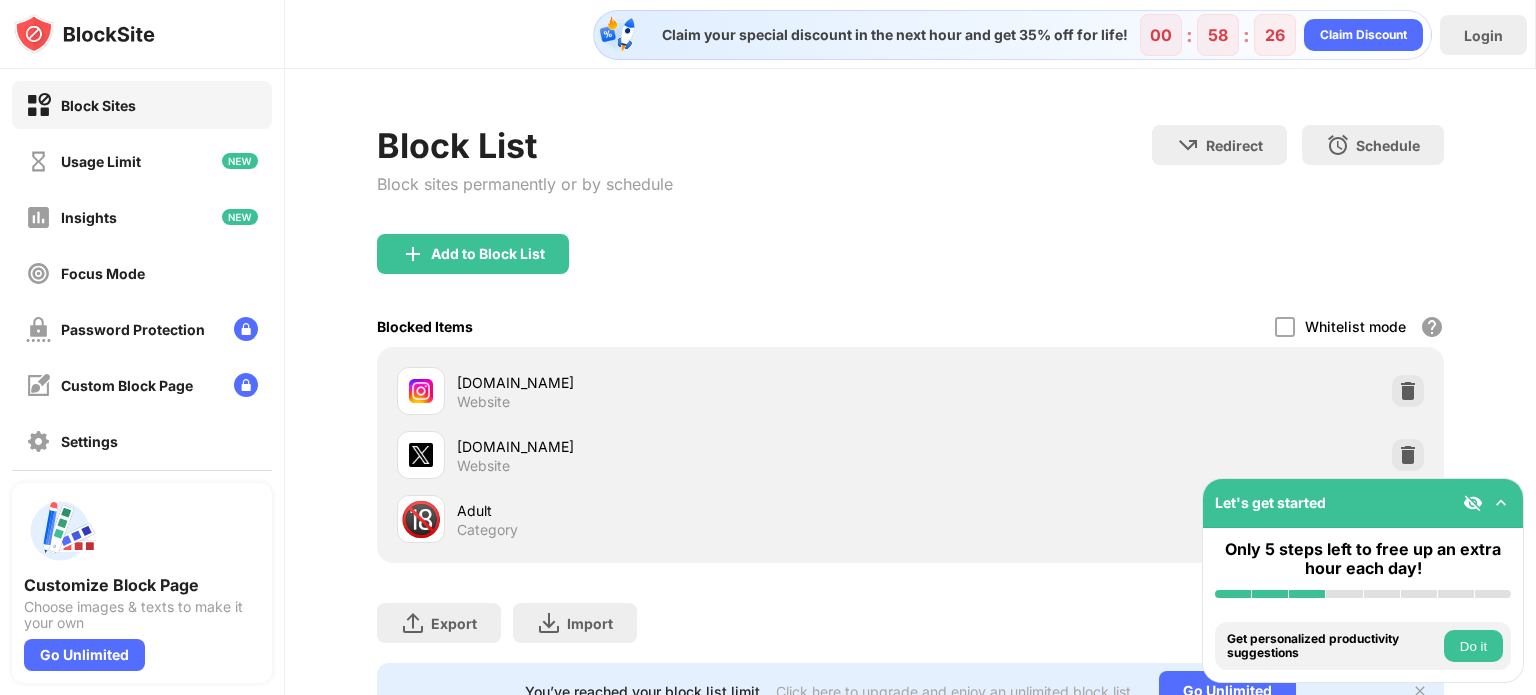 click on "Block List Block sites permanently or by schedule Redirect Choose a site to be redirected to when blocking is active Schedule Select which days and timeframes the block list will be active." at bounding box center [910, 179] 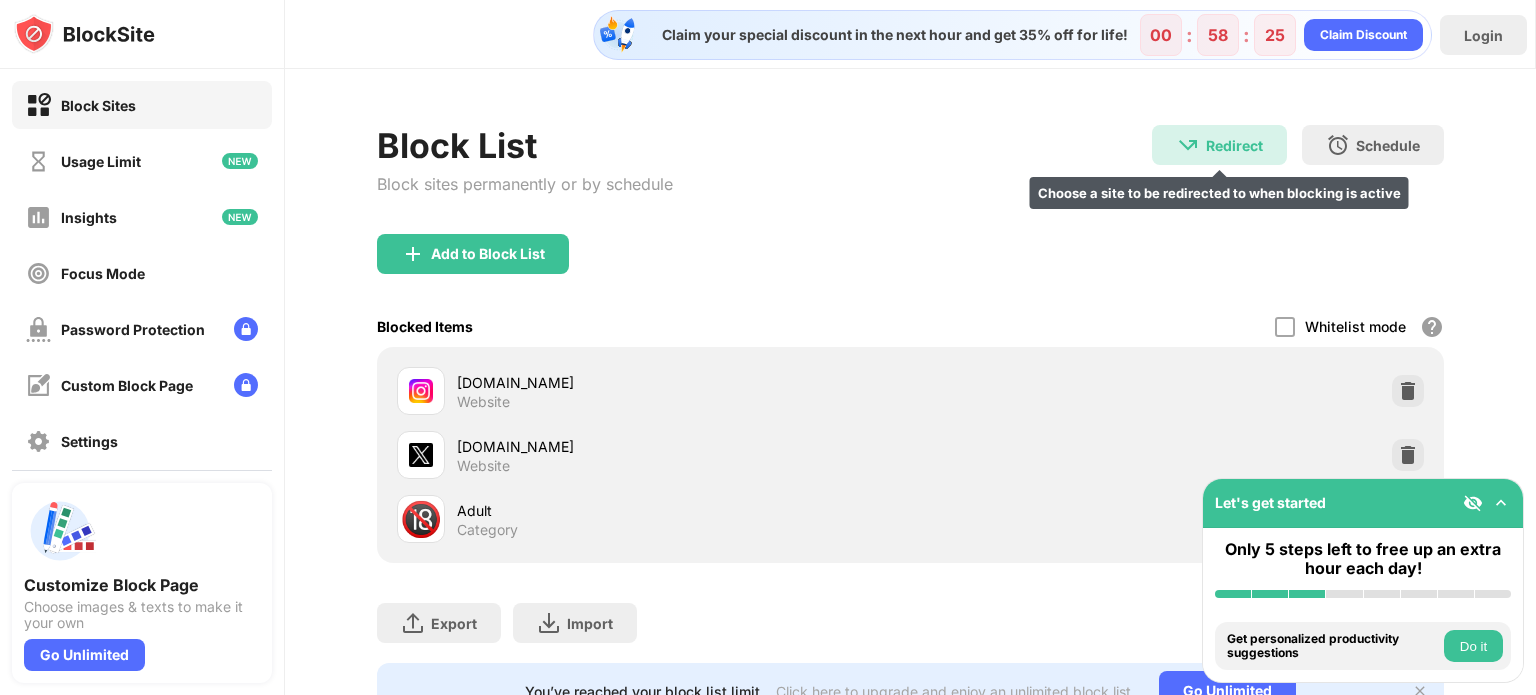 click on "Redirect Choose a site to be redirected to when blocking is active" at bounding box center [1219, 145] 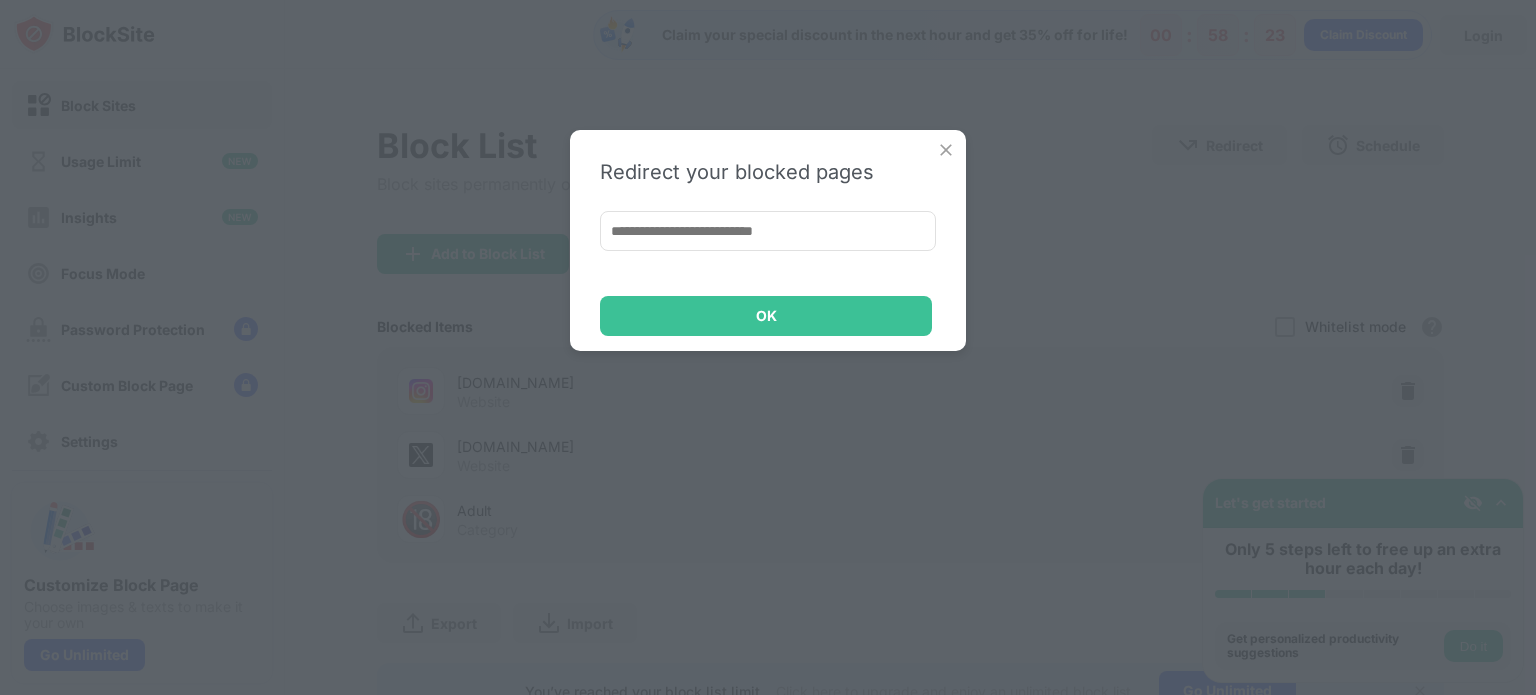click at bounding box center [946, 150] 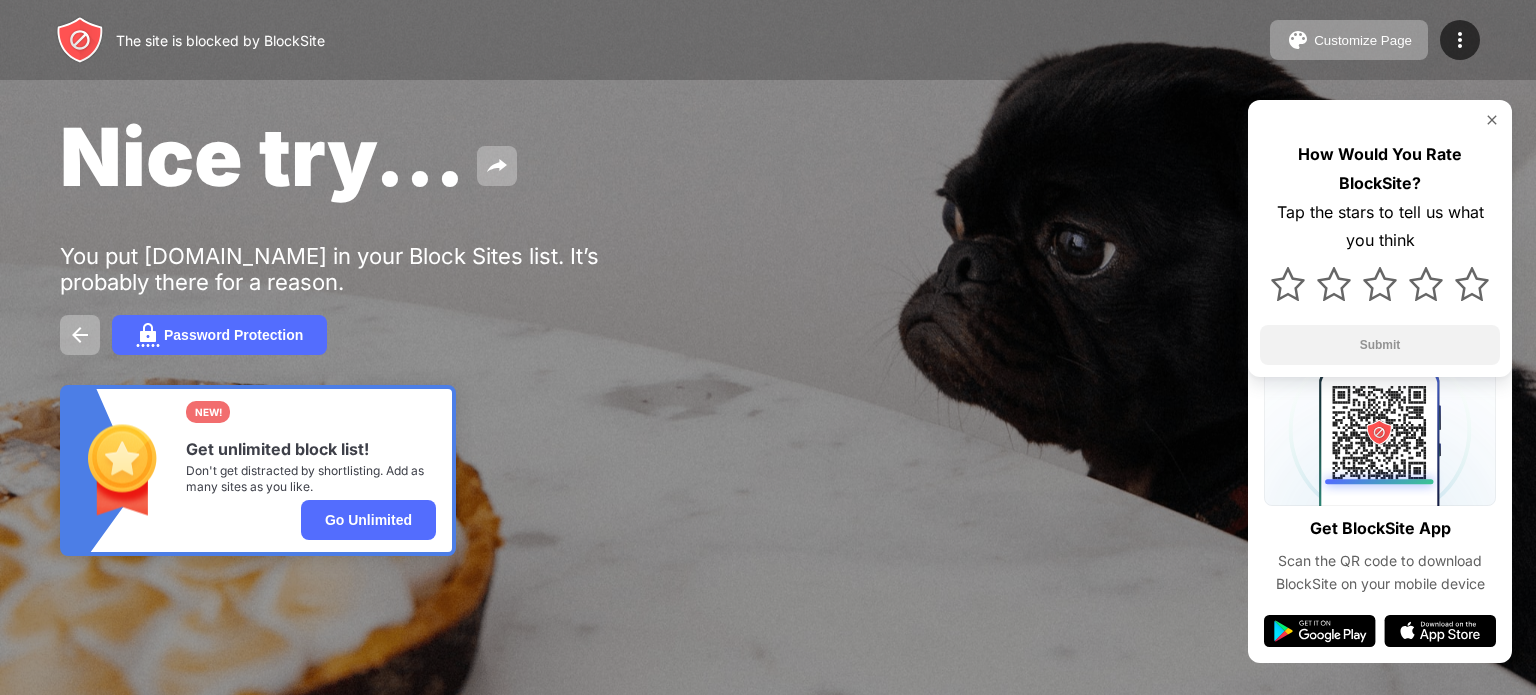 scroll, scrollTop: 0, scrollLeft: 0, axis: both 